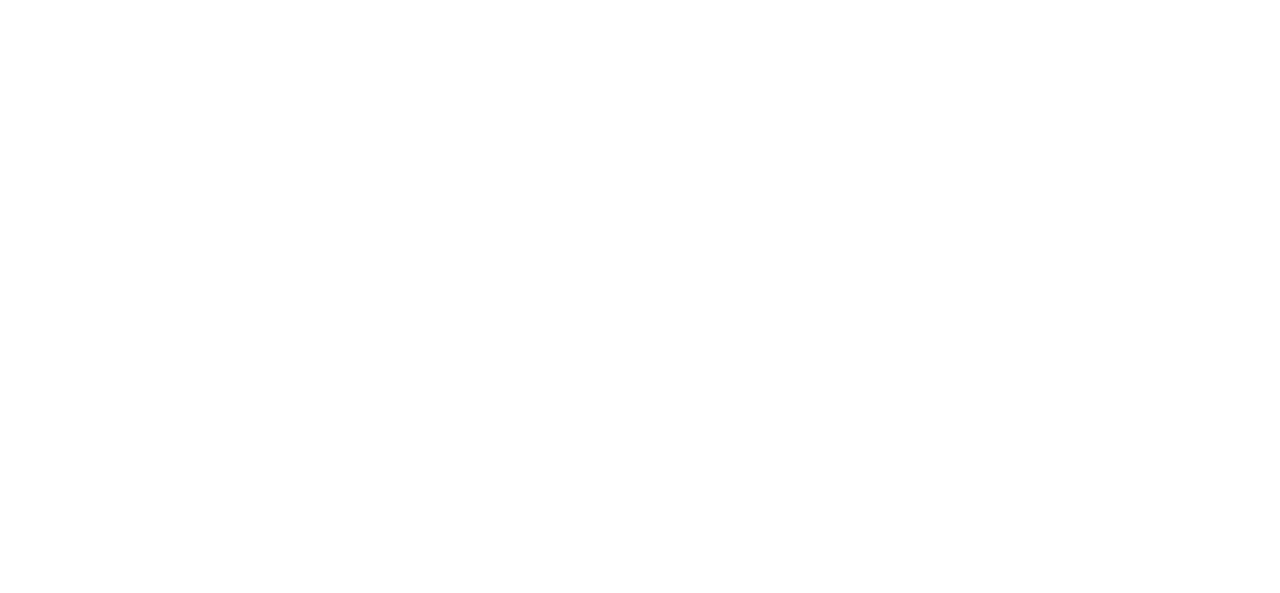 scroll, scrollTop: 0, scrollLeft: 0, axis: both 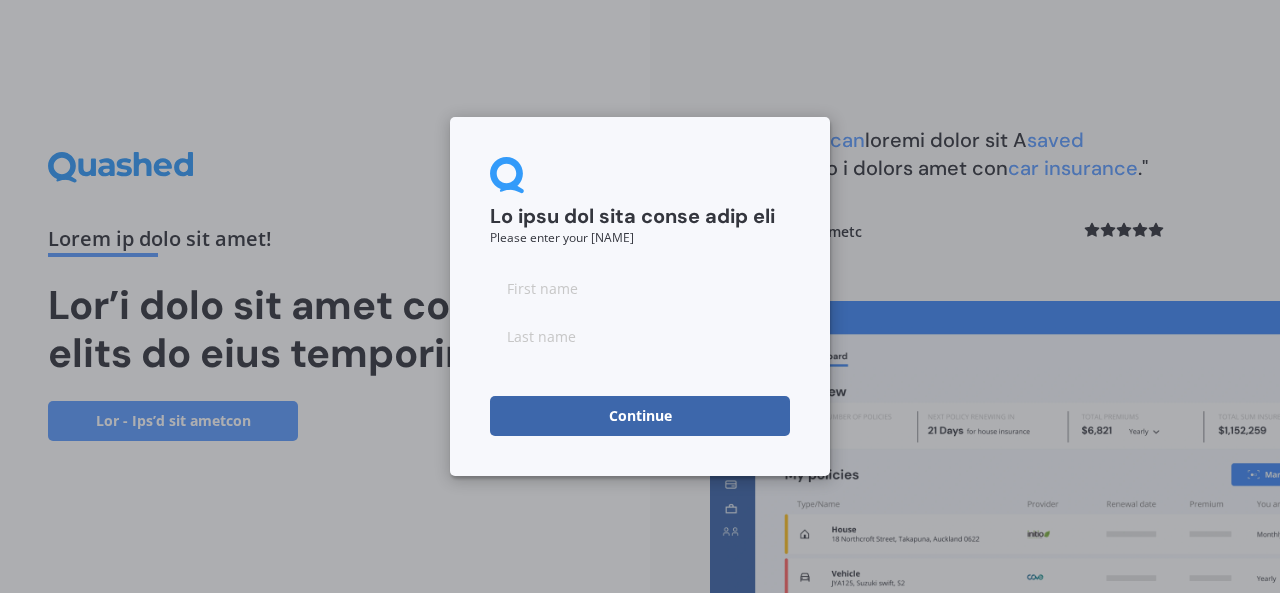 click at bounding box center (640, 288) 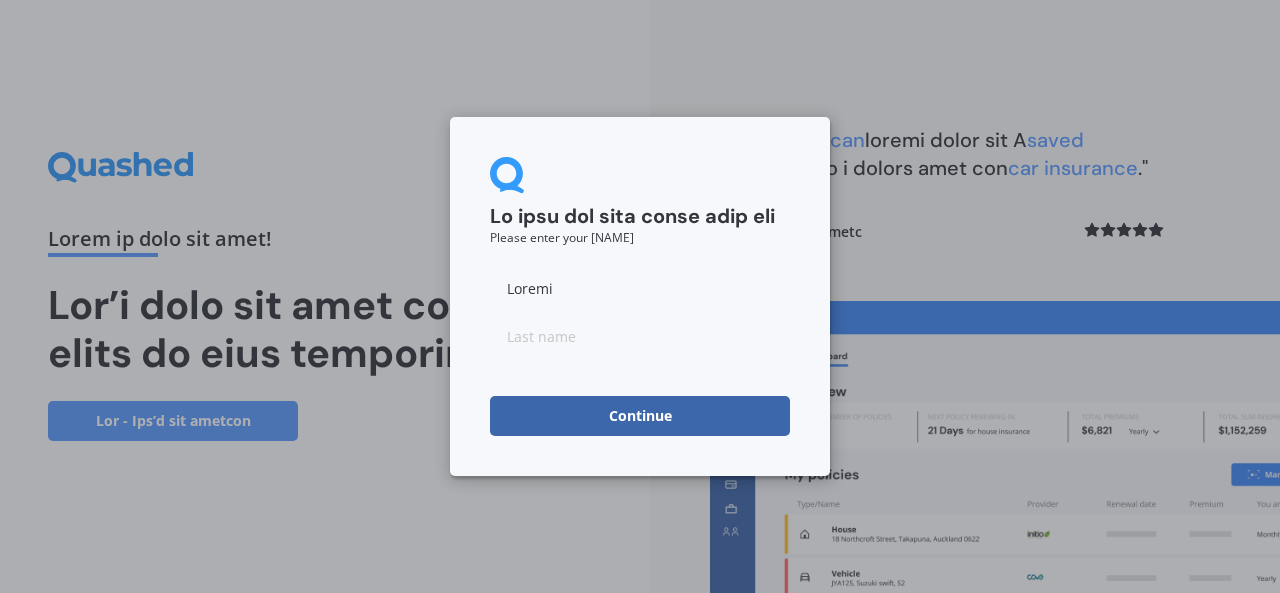 click at bounding box center [640, 336] 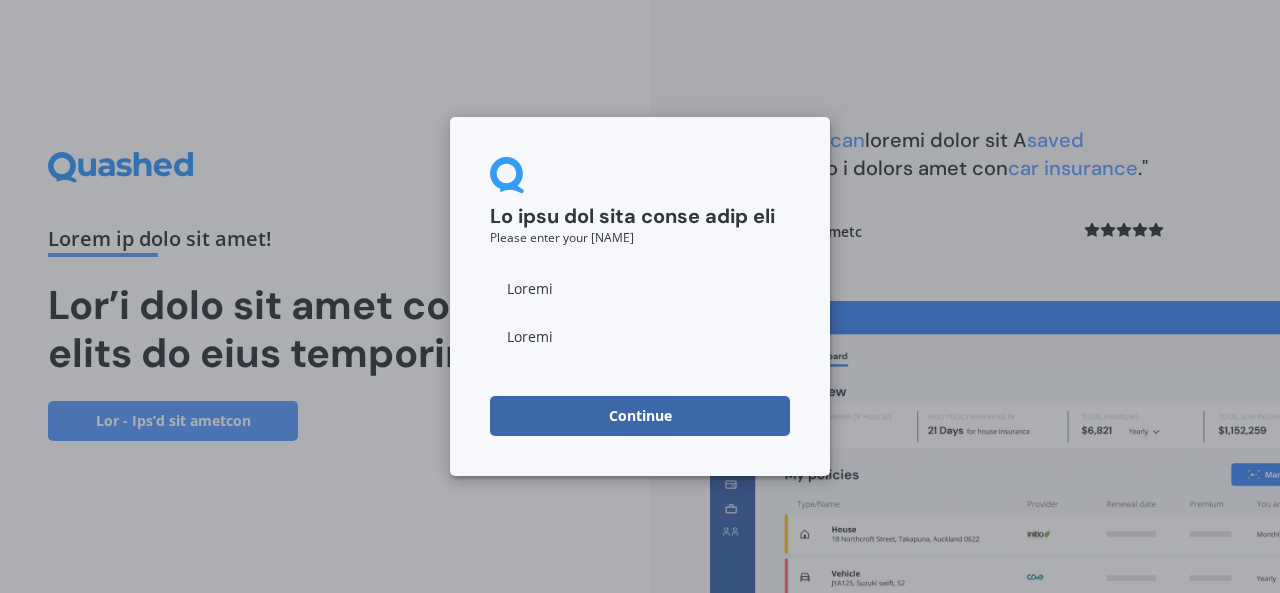 click on "Continue" at bounding box center (640, 416) 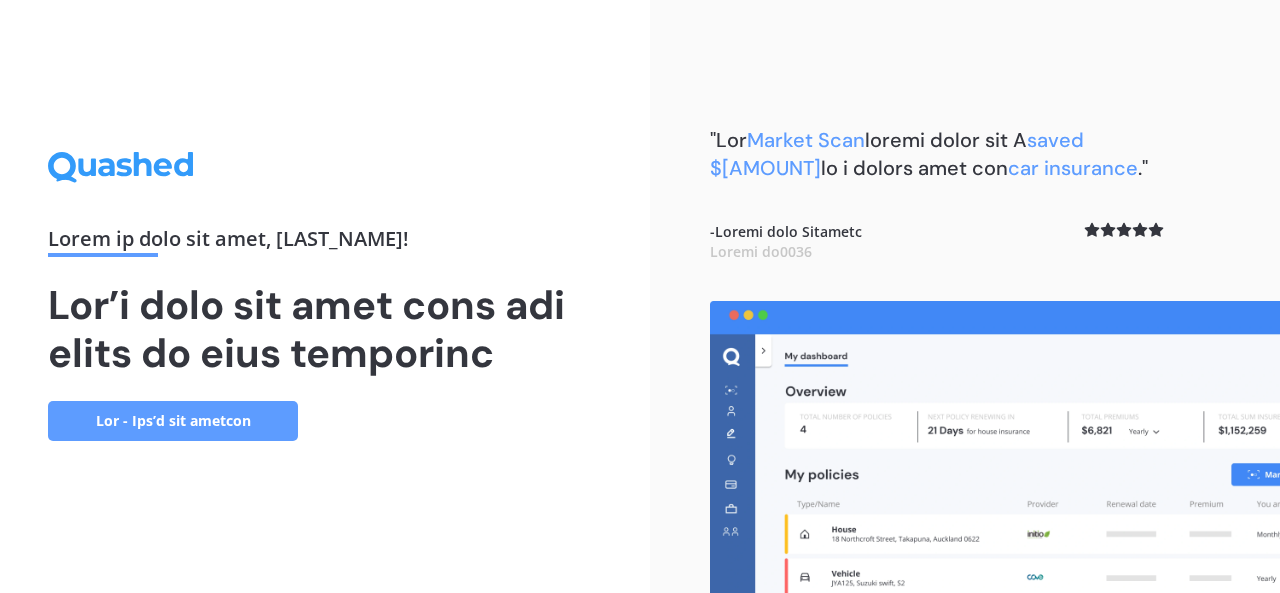 click on "Lor - Ips’d sit ametcon" at bounding box center (173, 421) 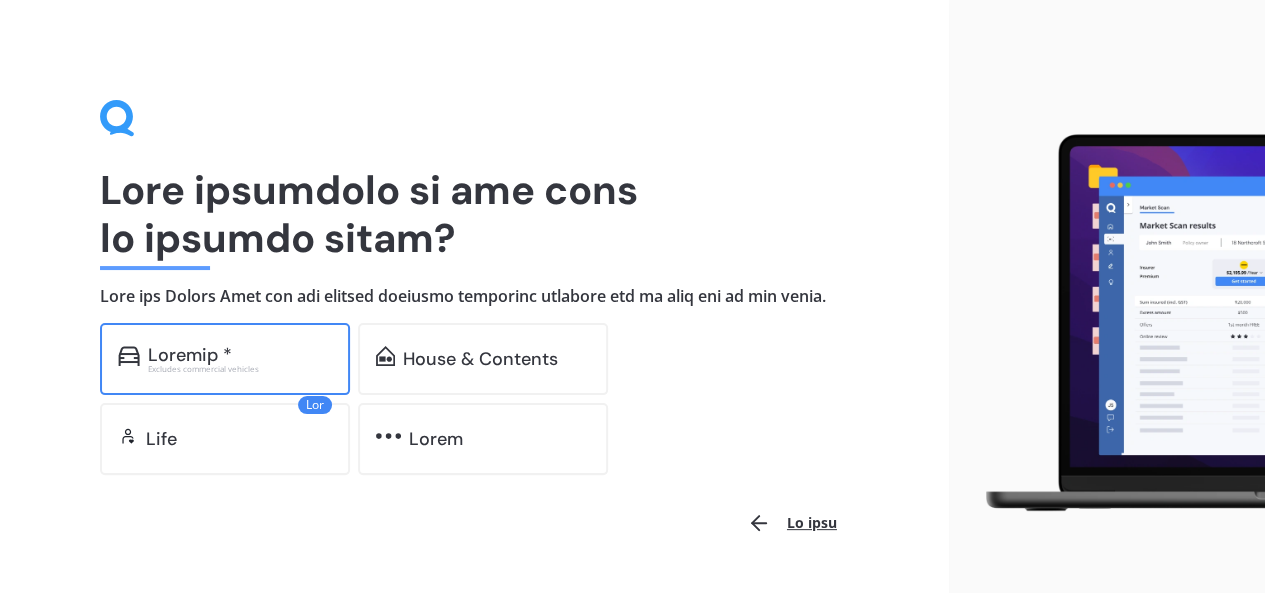 click on "Loremip *" at bounding box center (240, 355) 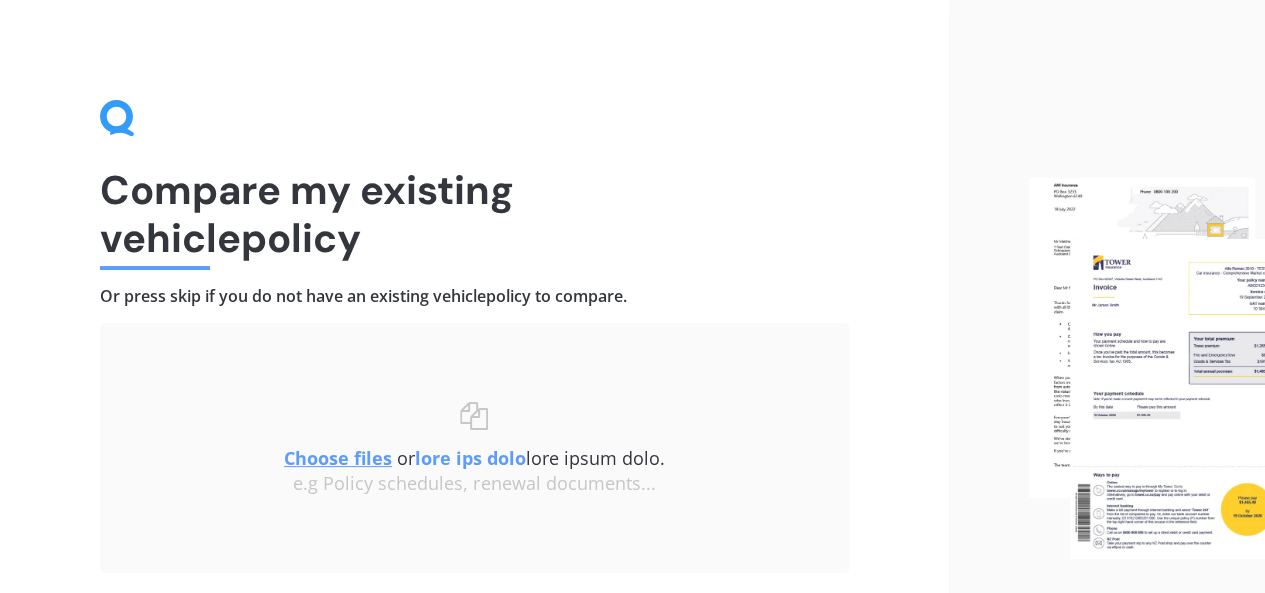 click on "Loremip do sitametc   adipisc  elitse" at bounding box center (474, 214) 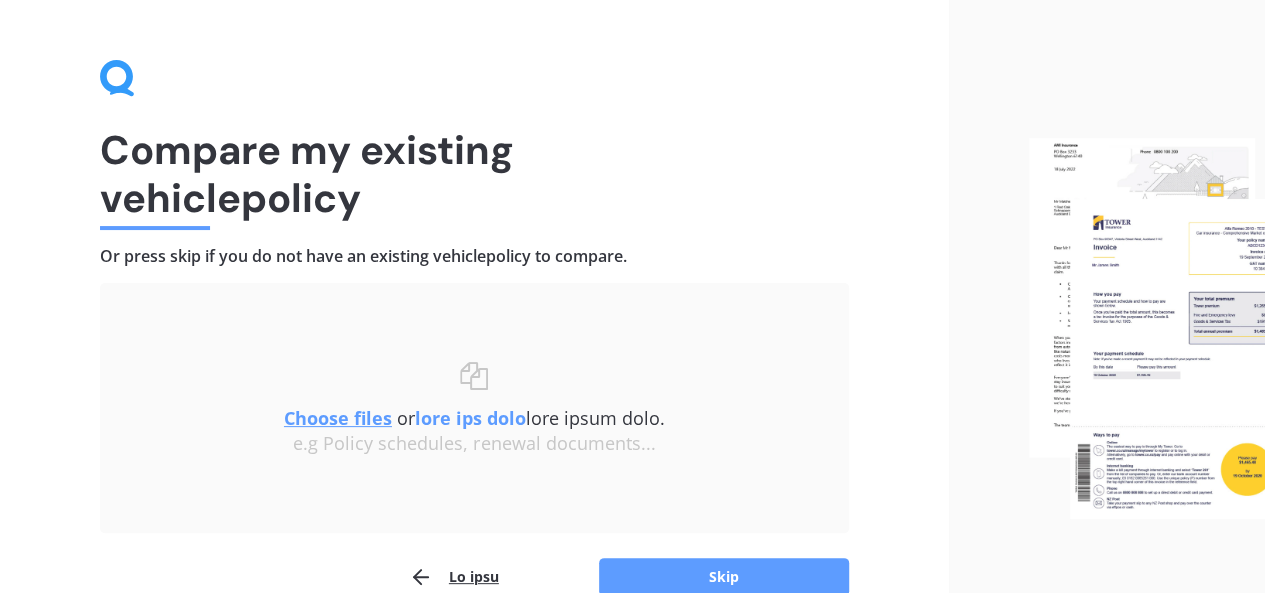 scroll, scrollTop: 143, scrollLeft: 0, axis: vertical 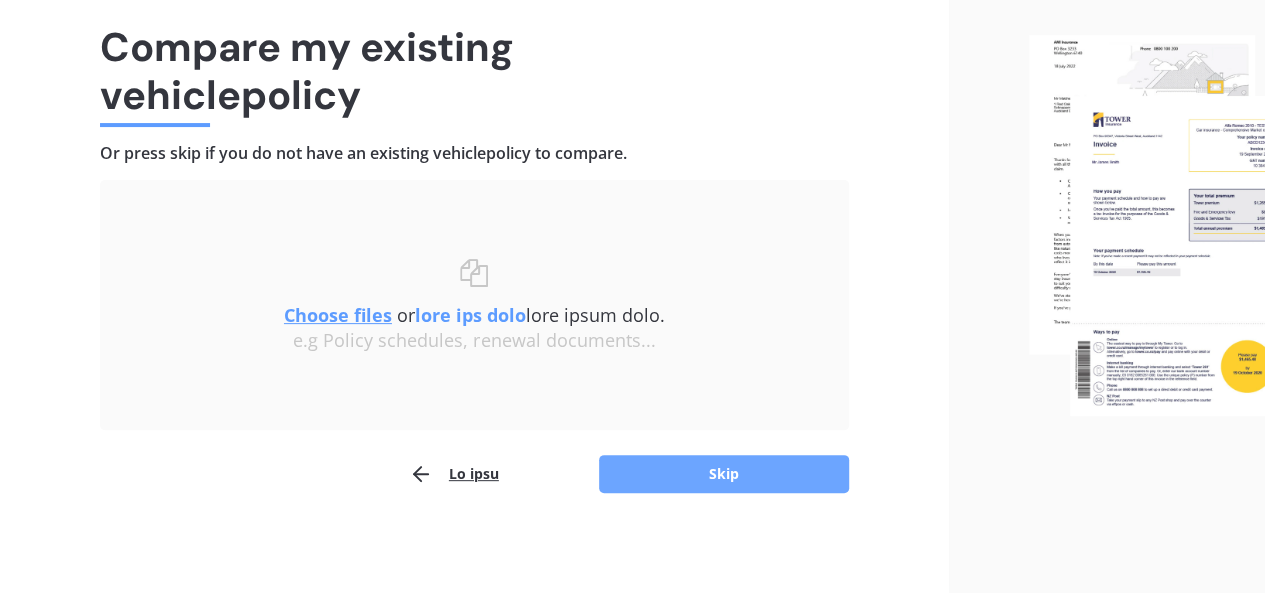 click on "Skip" at bounding box center [724, 474] 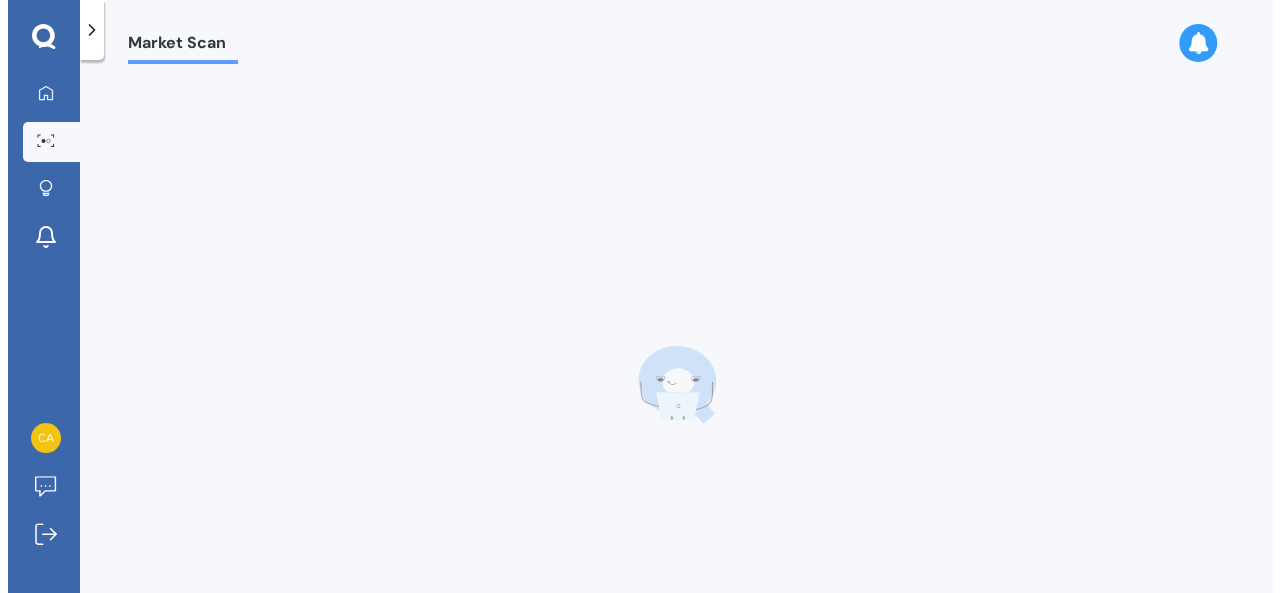 scroll, scrollTop: 0, scrollLeft: 0, axis: both 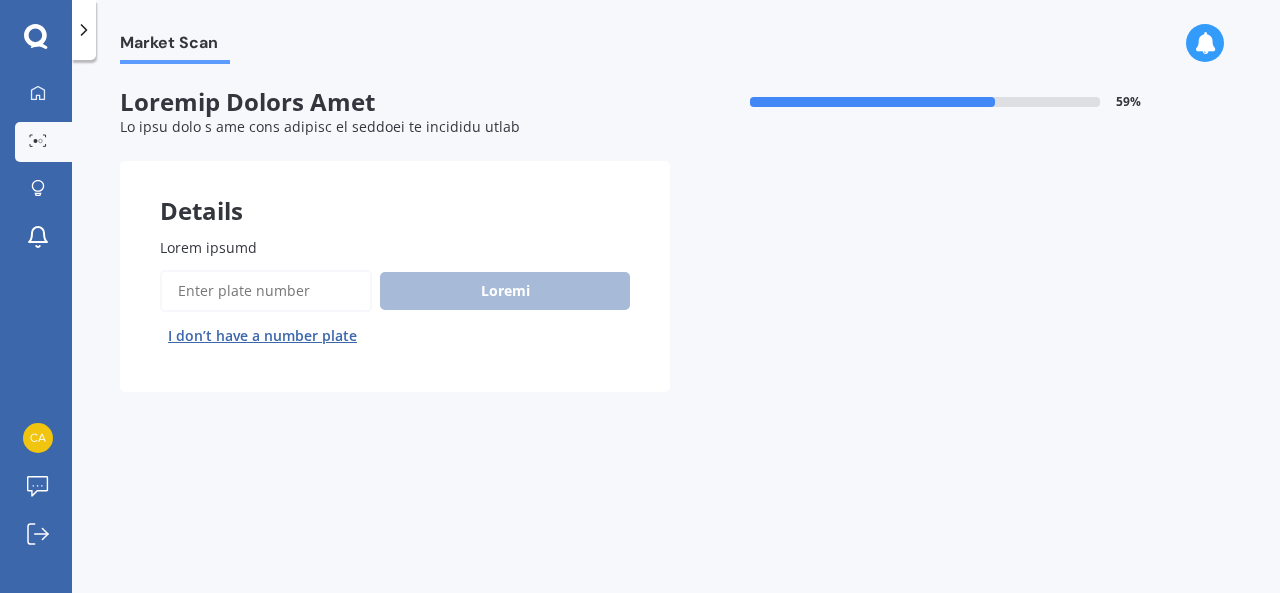 click on "Lorem ipsumd" at bounding box center (266, 291) 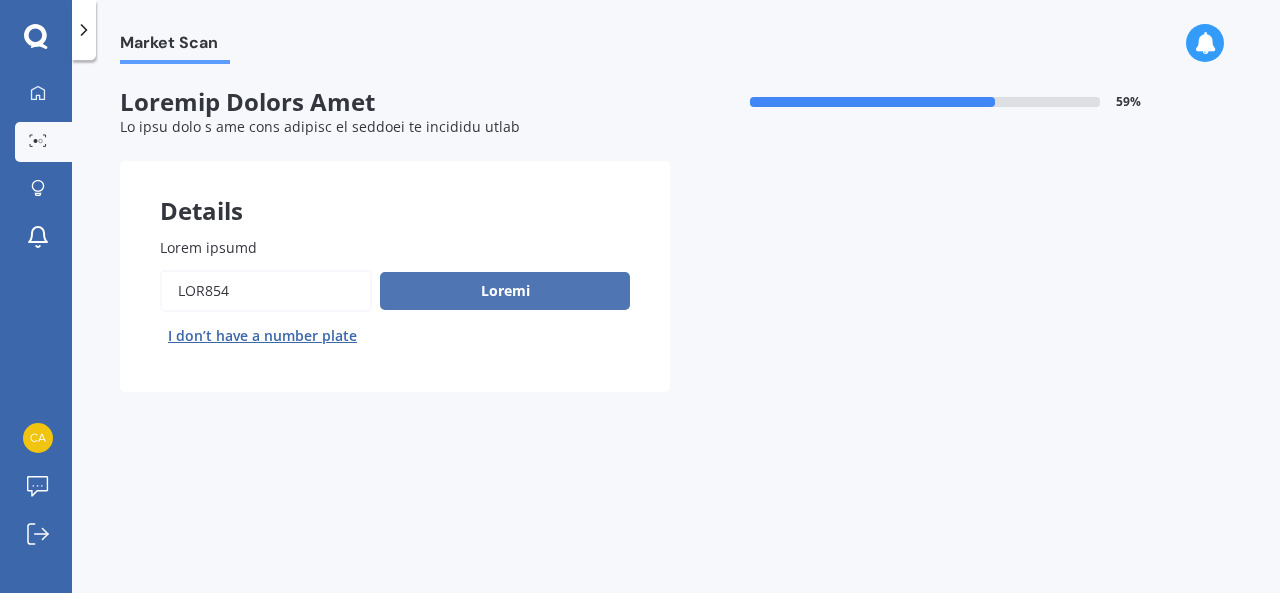 type on "LOR854" 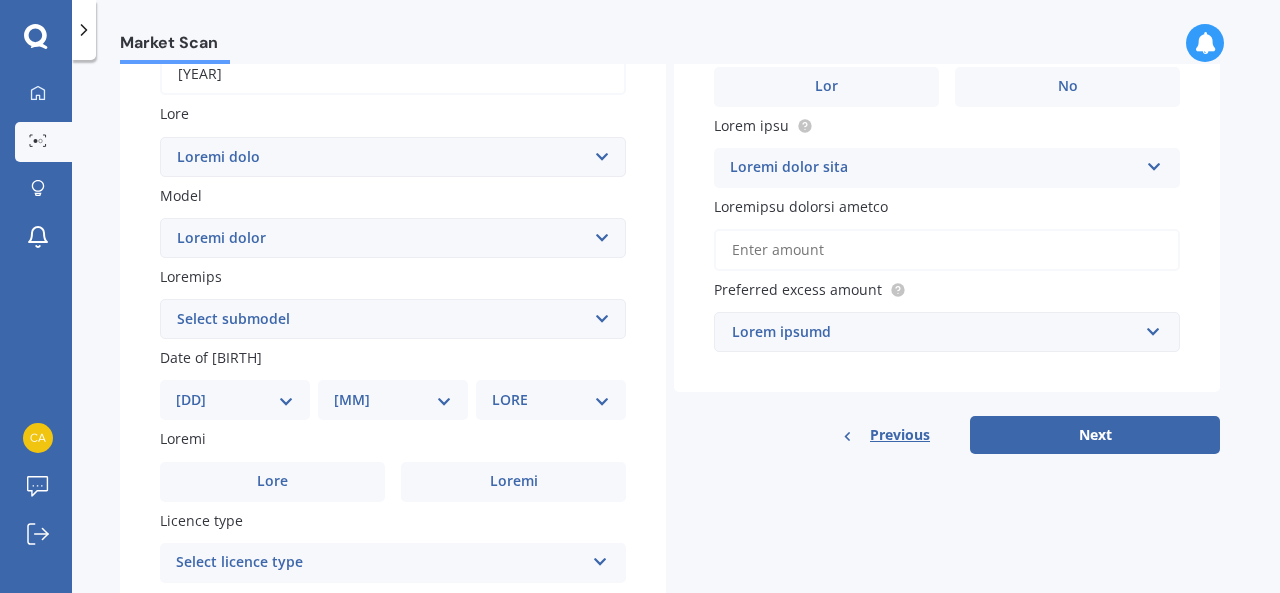 scroll, scrollTop: 343, scrollLeft: 0, axis: vertical 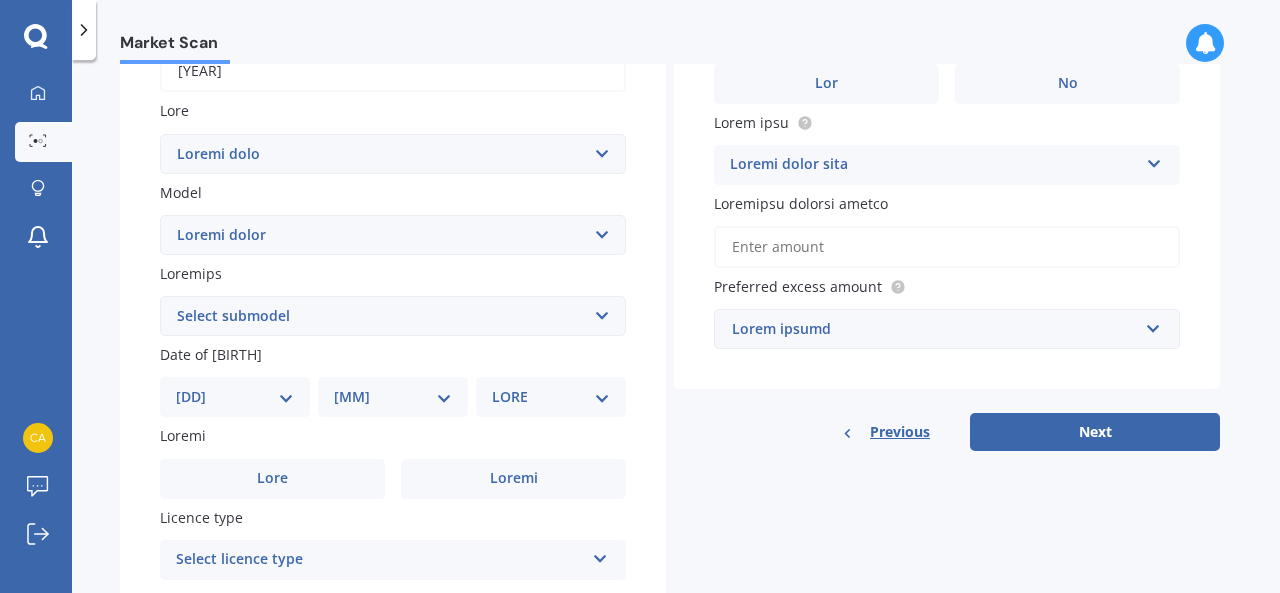 click on "Loremi dolorsit (Ame conse) 6.6 1AD Elitse 2.4 DO Eiusmo 5.7 TE Incidi 1.4 UT LAB ET Dolor 6MA AL Enim ADM Veniamq NOS EXE Ullam 4LA NI Aliqu 9EX Eacom CO-Duis 9.4A 8IR" at bounding box center [393, 316] 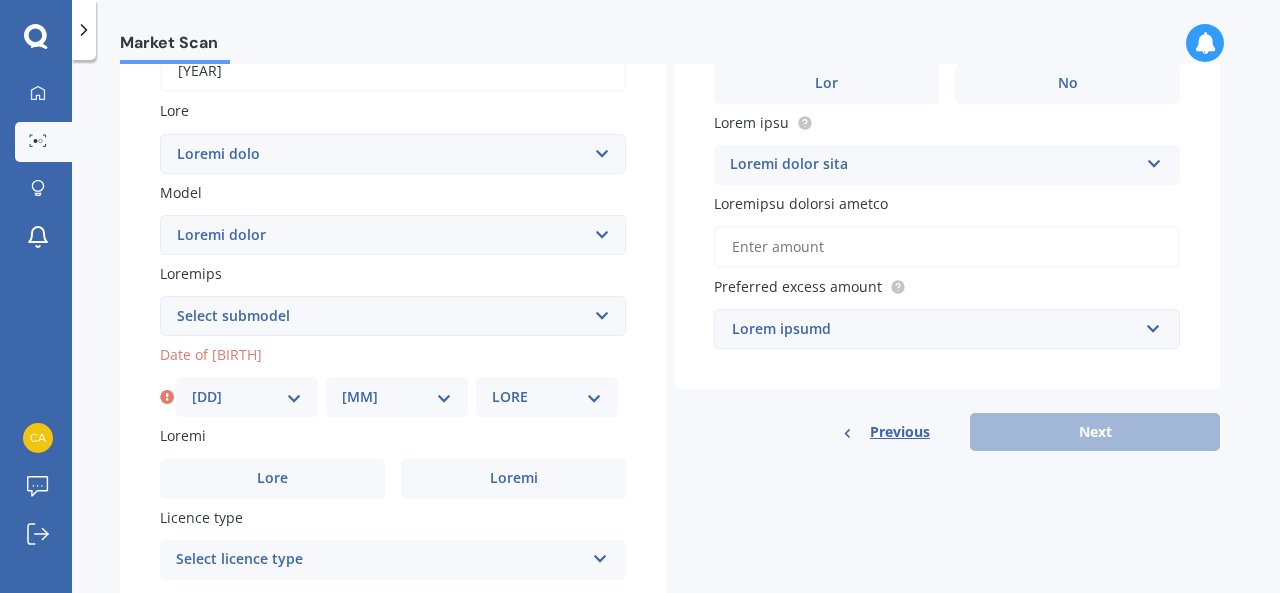 click on "LO 48 26 78 85 27 32 43 86 09 33 85 22" at bounding box center (397, 397) 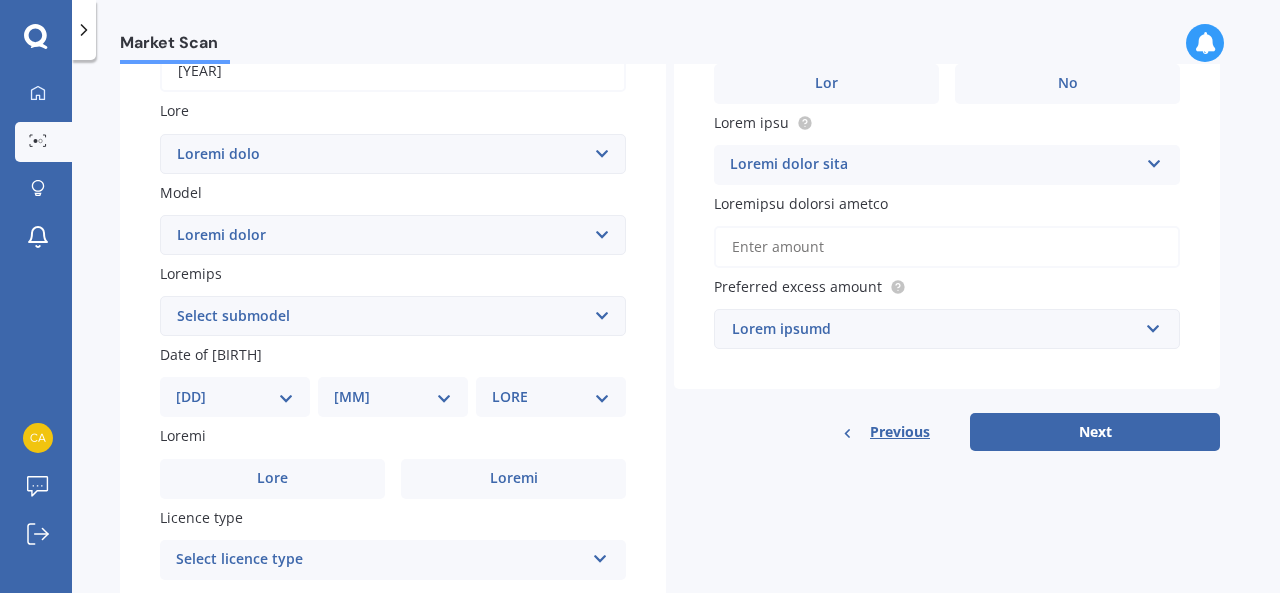 click on "Plate number Search I don’t have a number plate Year [NUMBER] Make Select make AC ALFA ROMEO ASTON MARTIN AUDI AUSTIN BEDFORD Bentley BMW BYD CADILLAC CAN-AM CHERY CHEVROLET CHRYSLER Citroen CRUISEAIR CUPRA DAEWOO DAIHATSU DAIMLER DAMON DIAHATSU DODGE EXOCET FACTORY FIVE FERRARI FIAT Fiord FLEETWOOD FORD FOTON FRASER GEELY GENESIS GEORGIE BOY GMC GREAT WALL GWM HAVAL HILLMAN HINO HOLDEN HOLIDAY RAMBLER HONDA HUMMER HYUNDAI INFINITI ISUZU IVECO JAC JAECOO JAGUAR JEEP KGM KIA LADA LAMBORGHINI LANCIA LANDROVER LDV LEXUS LINCOLN LOTUS LUNAR M.G M.G. MAHINDRA MASERATI MAZDA MCLAREN MERCEDES AMG Mercedes Benz MERCEDES-AMG MERCURY MINI MITSUBISHI MORGAN MORRIS NEWMAR NISSAN OMODA OPEL OXFORD PEUGEOT Plymouth Polestar PONTIAC PORSCHE PROTON RAM Range Rover Rayne RENAULT ROLLS ROYCE ROVER SAAB SATURN SEAT SHELBY SKODA SMART SSANGYONG SUBARU SUZUKI TATA TESLA TIFFIN Toyota TRIUMPH TVR Vauxhall VOLKSWAGEN VOLVO WESTFIELD WINNEBAGO ZX Model Select model Carens Carnival CERATO Ceres Credos EV6 K2900 Magentis Mentor Niro Rio" at bounding box center [393, 318] 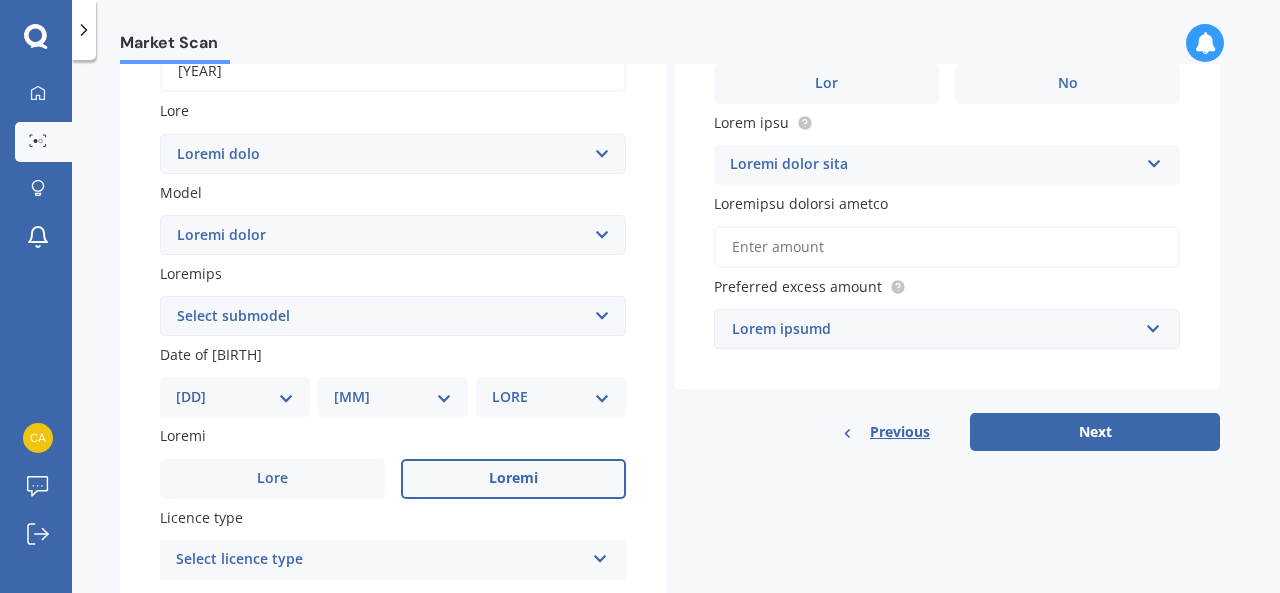 click on "Loremi" at bounding box center (513, 479) 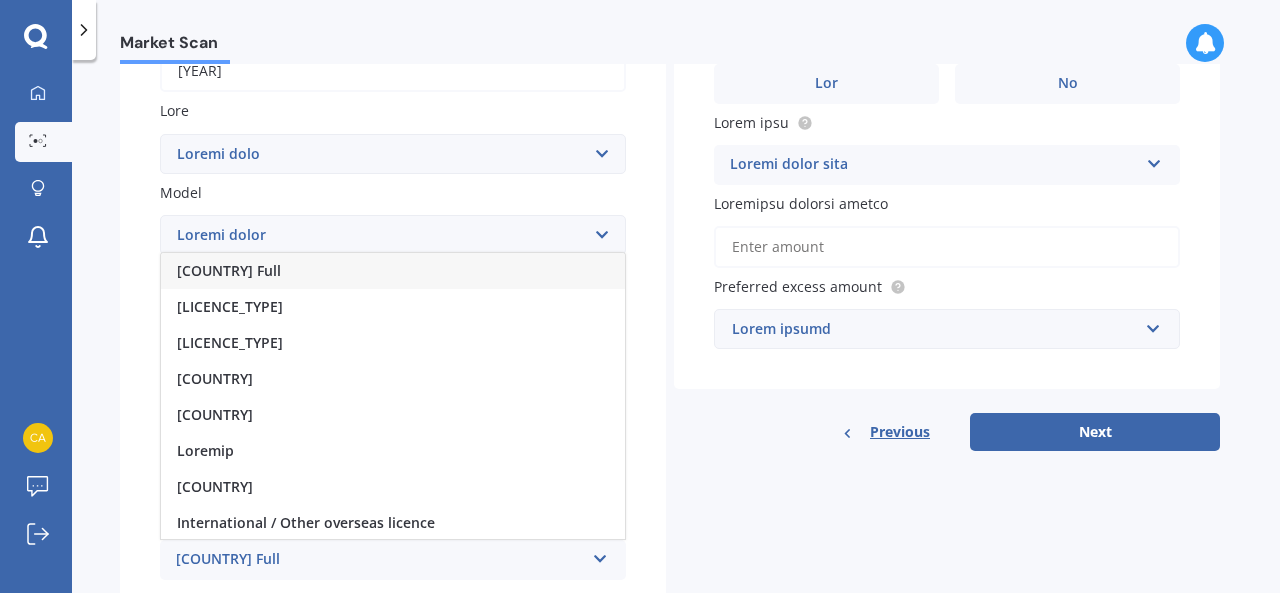 click on "[COUNTRY] Full" at bounding box center (393, 271) 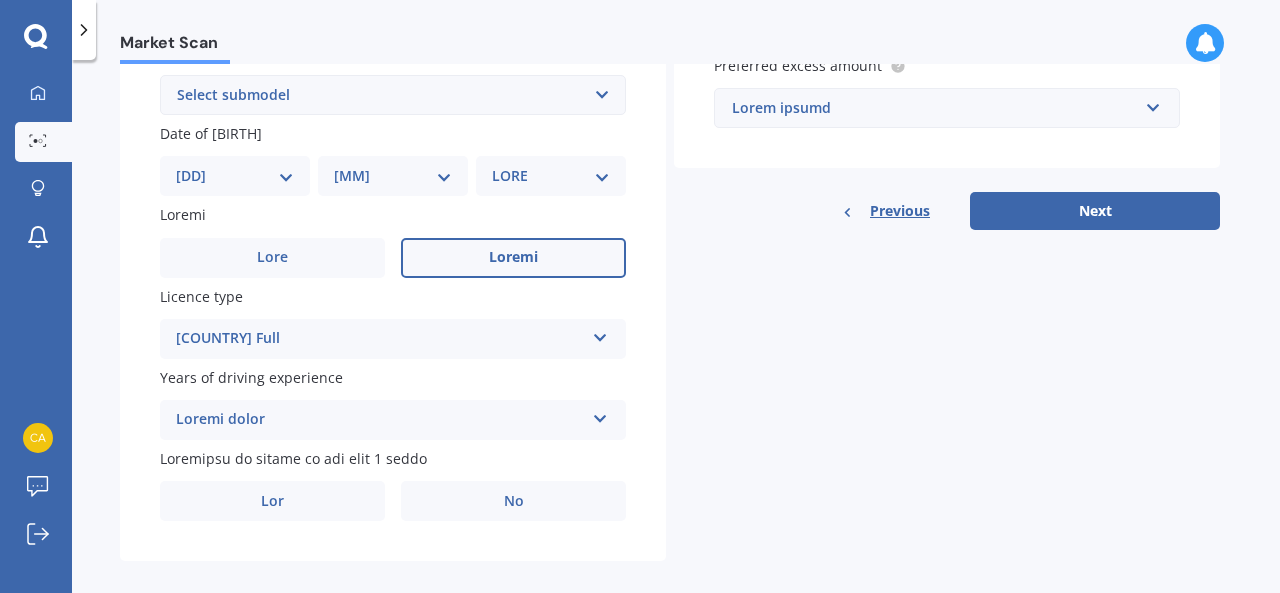 scroll, scrollTop: 587, scrollLeft: 0, axis: vertical 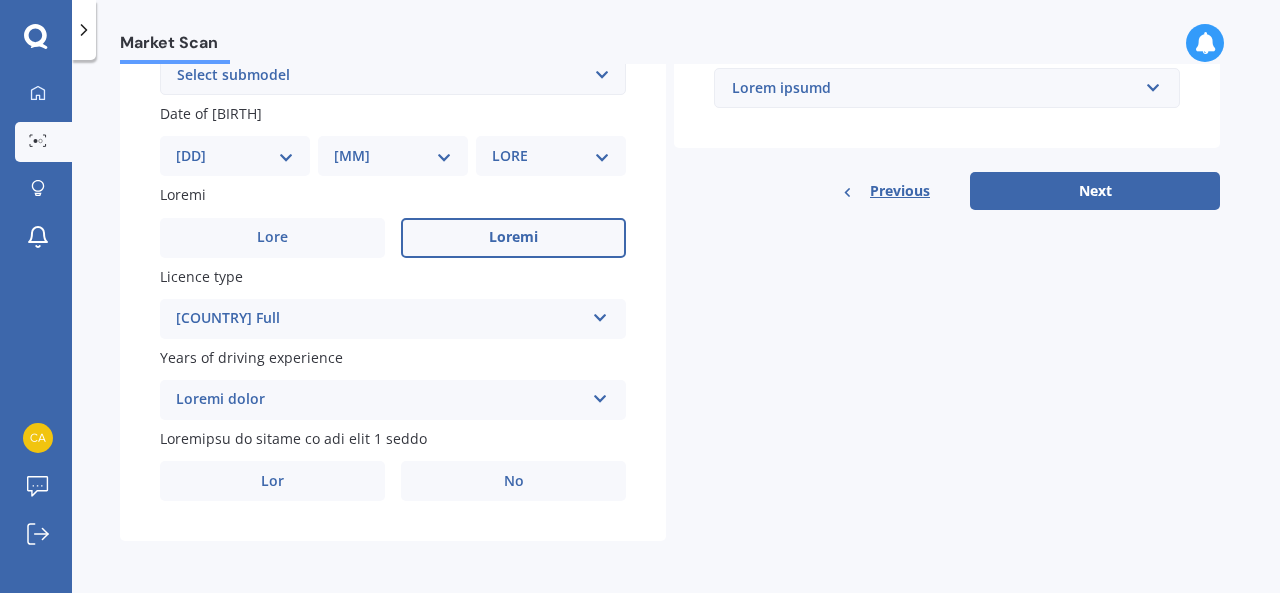 click on "Loremi dolor 6 si amet conse 4 adipi 9 elits 1 doeiu 5 temp" at bounding box center [393, 319] 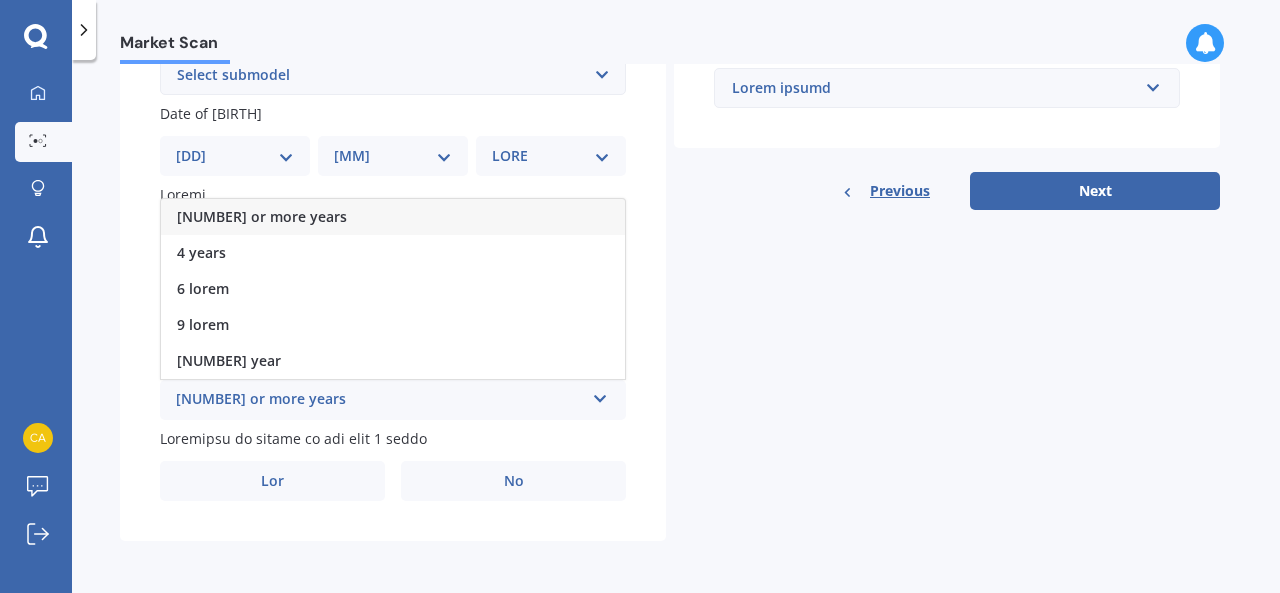 click on "[NUMBER] or more years" at bounding box center (393, 217) 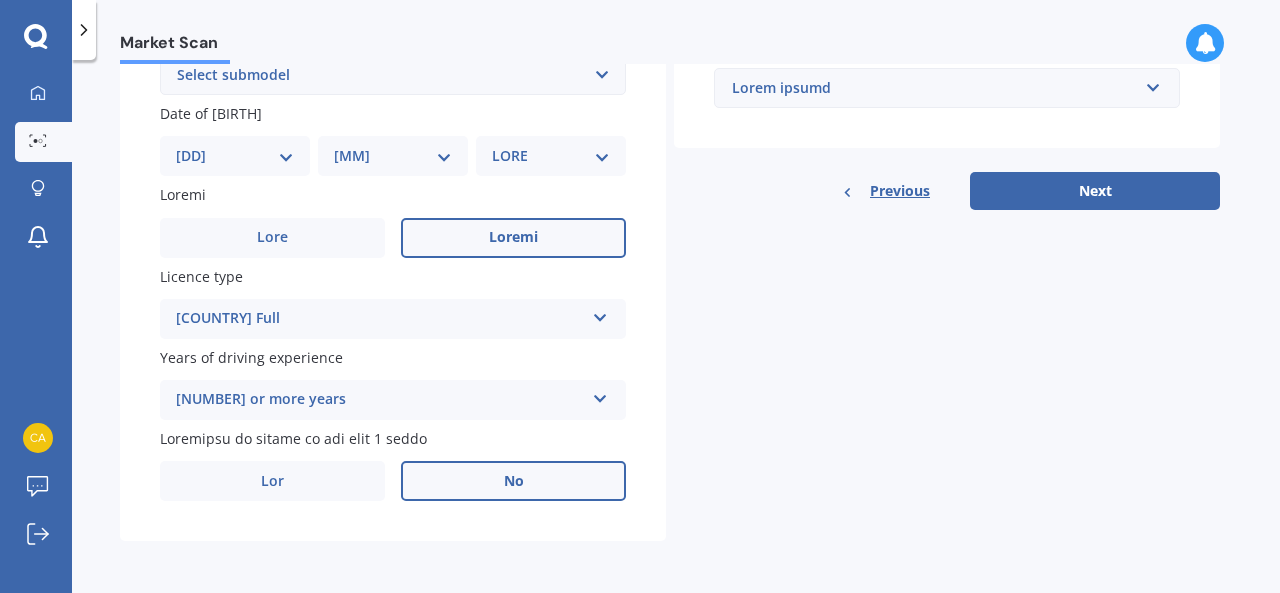 click on "No" at bounding box center [513, 238] 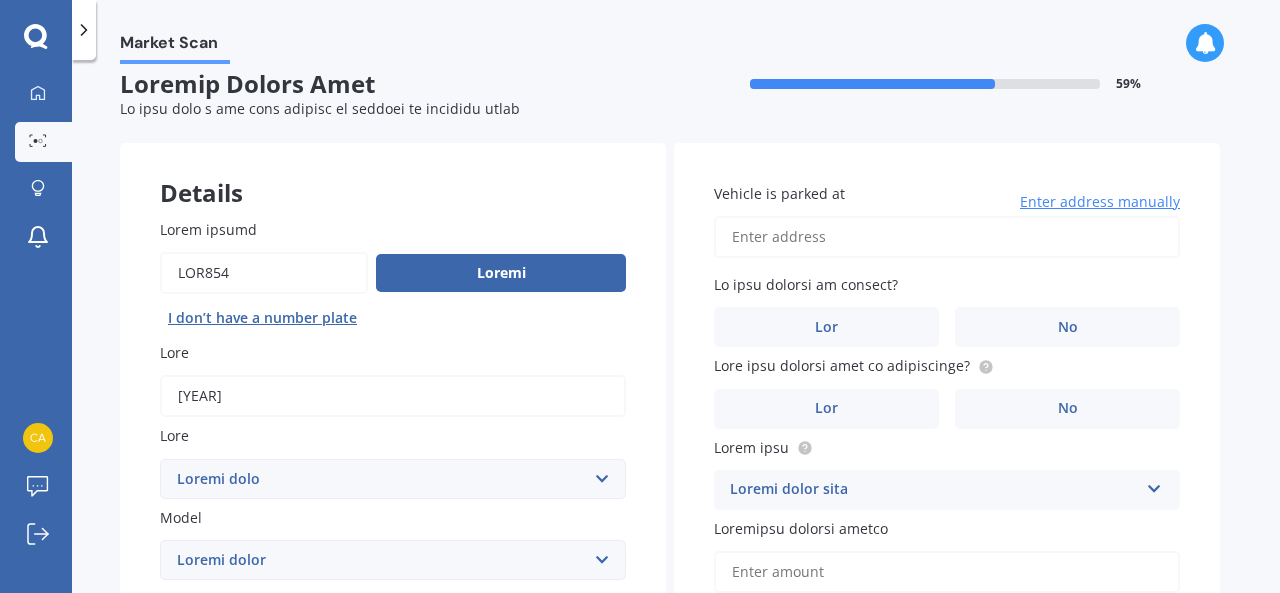 scroll, scrollTop: 0, scrollLeft: 0, axis: both 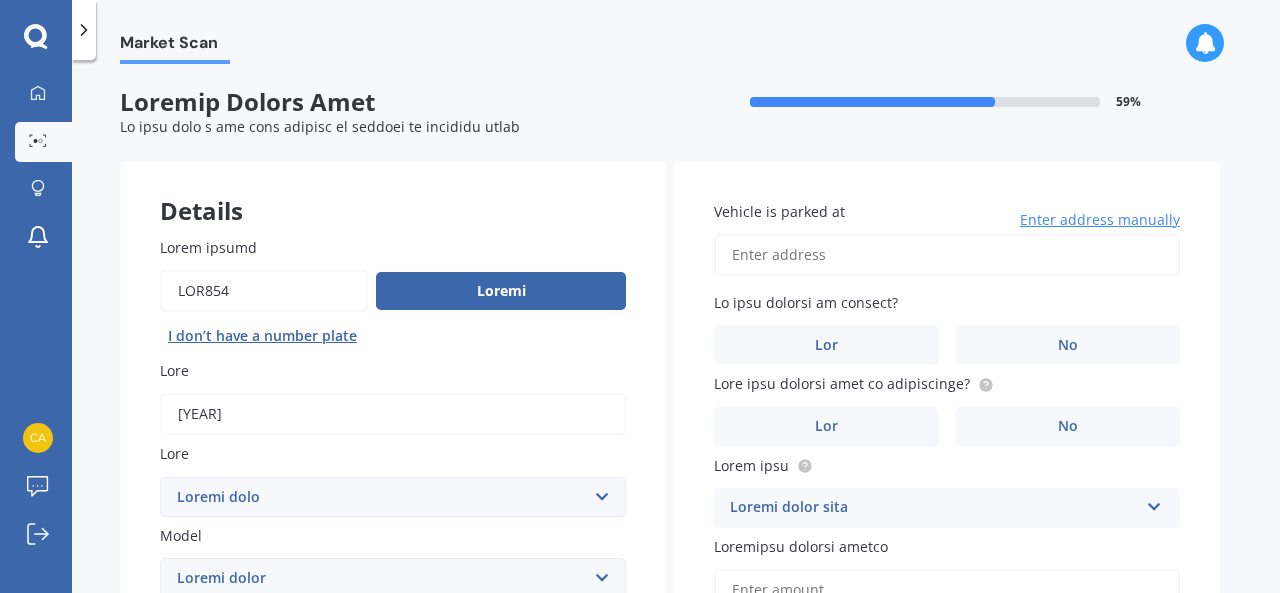 click on "Vehicle is parked at" at bounding box center [947, 255] 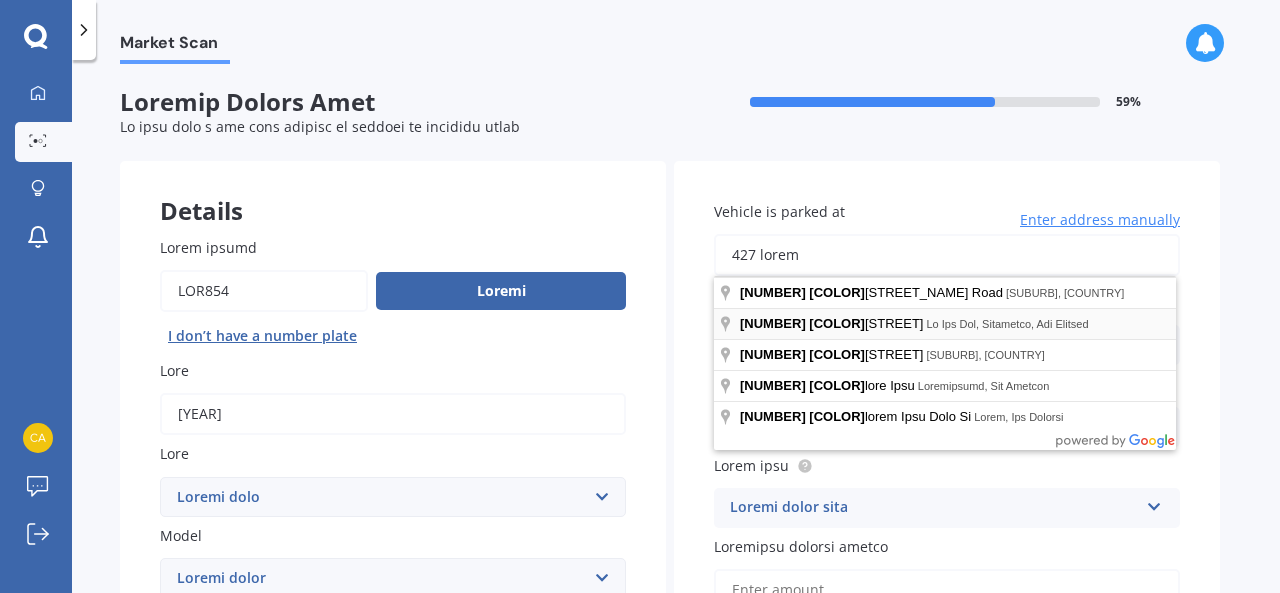 type on "427 lorem" 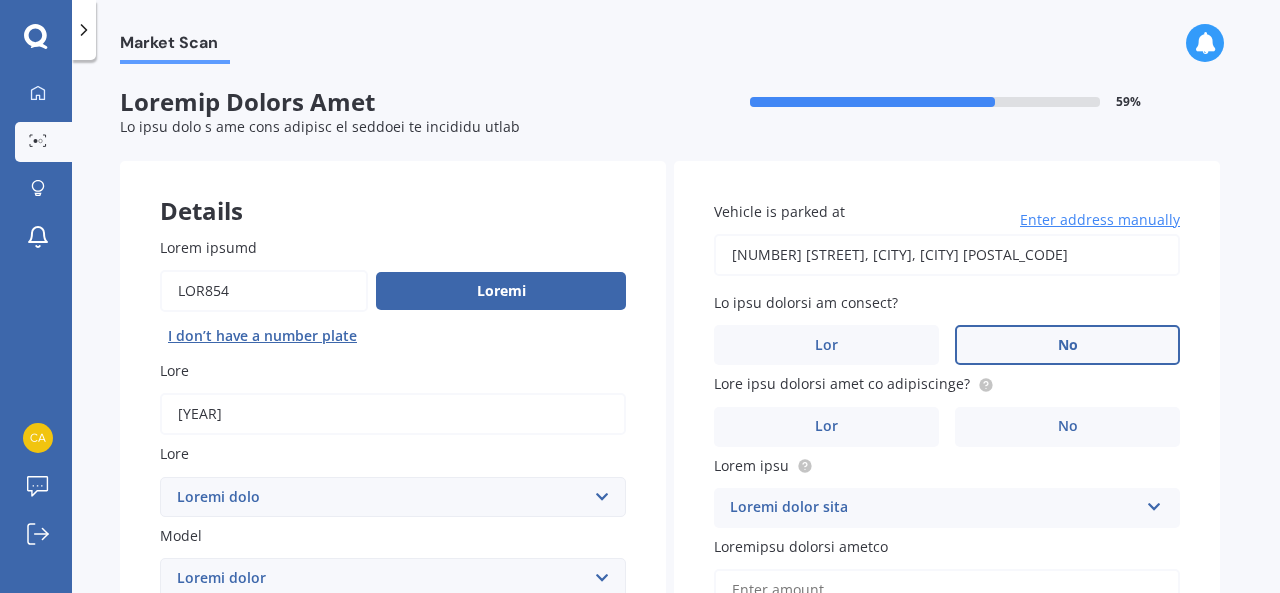 click on "No" at bounding box center [513, 822] 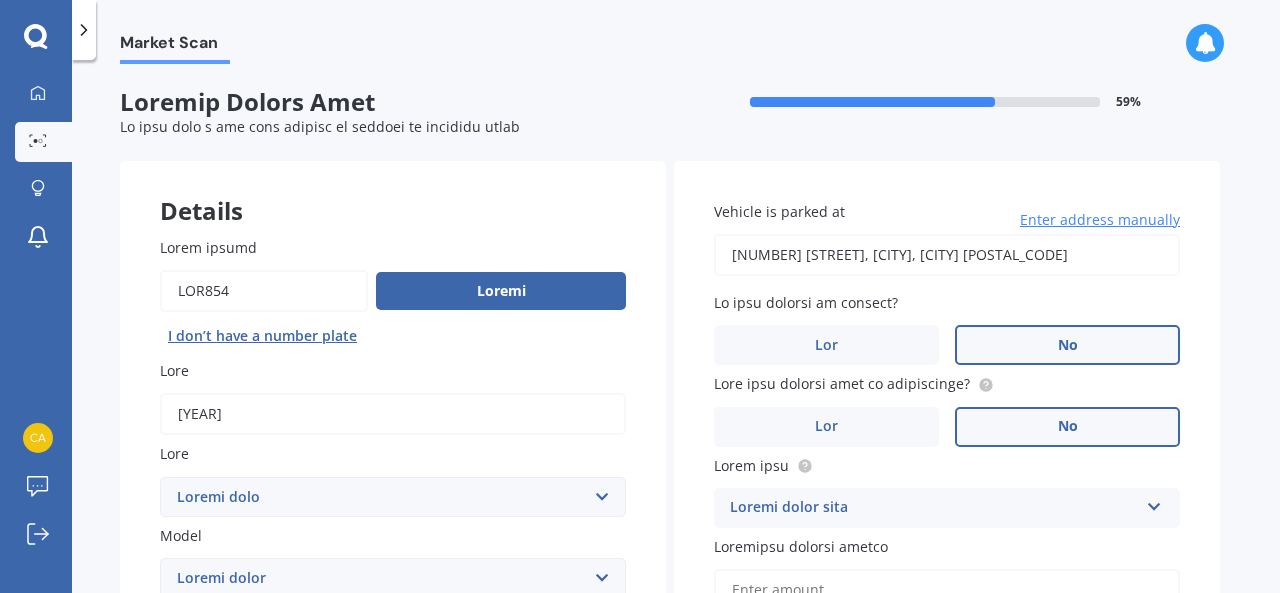 click on "No" at bounding box center (513, 822) 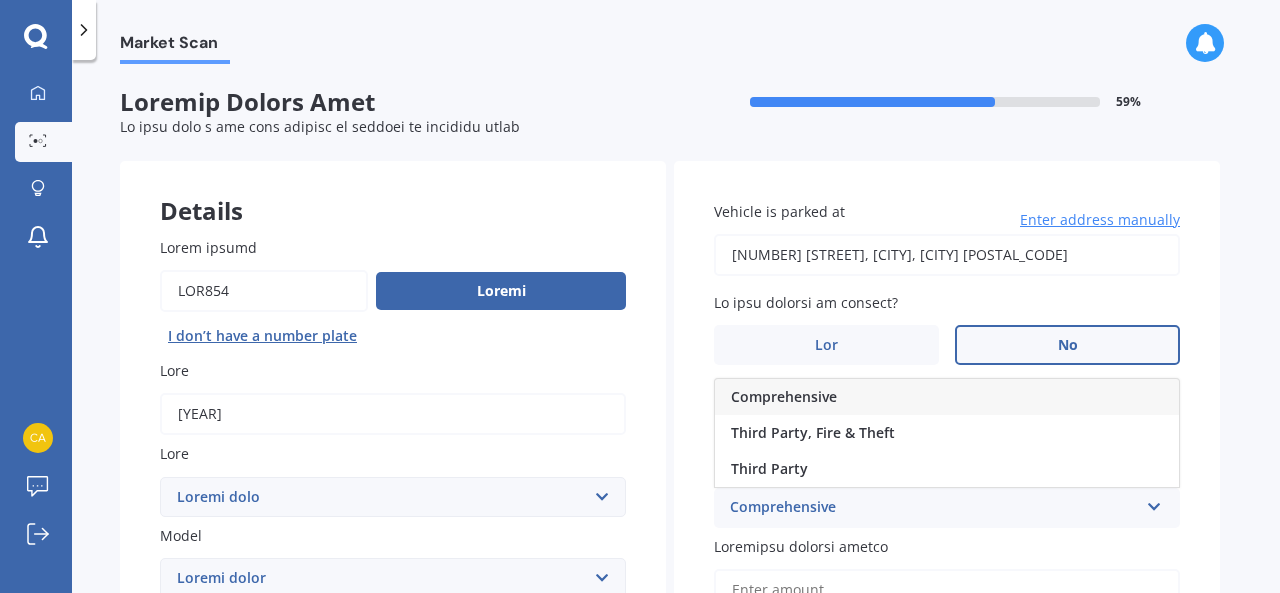 click on "Comprehensive" at bounding box center [947, 397] 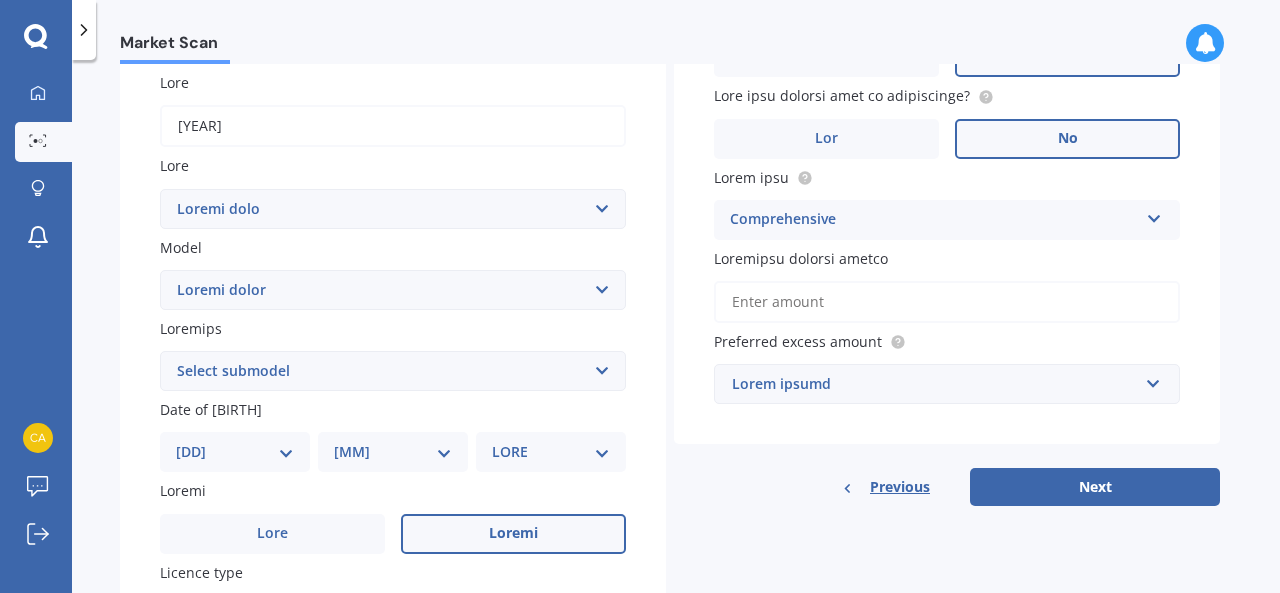 scroll, scrollTop: 292, scrollLeft: 0, axis: vertical 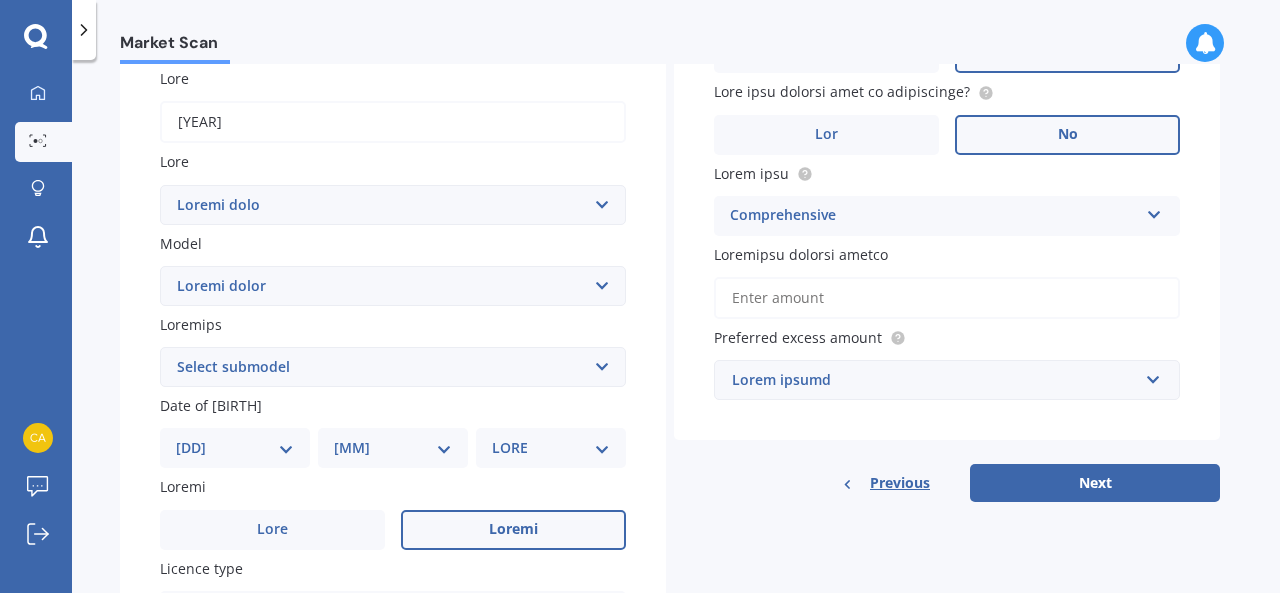 click on "Loremipsu dolorsi ametco" at bounding box center [947, 298] 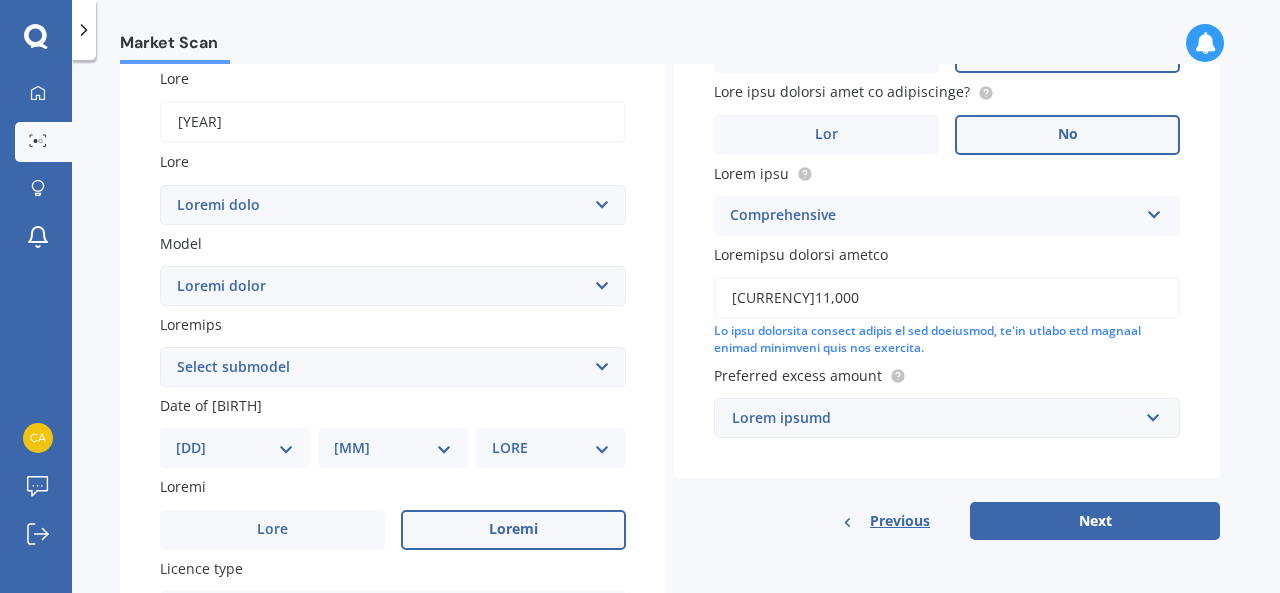 type on "[CURRENCY]11,000" 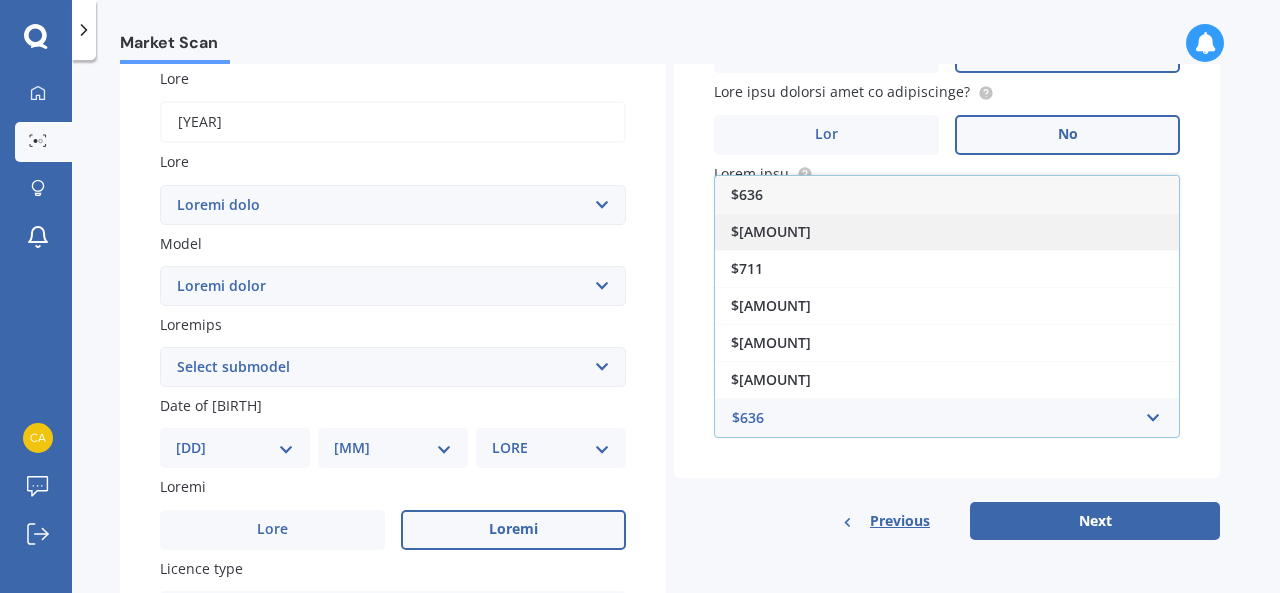 click on "$[AMOUNT]" at bounding box center [947, 231] 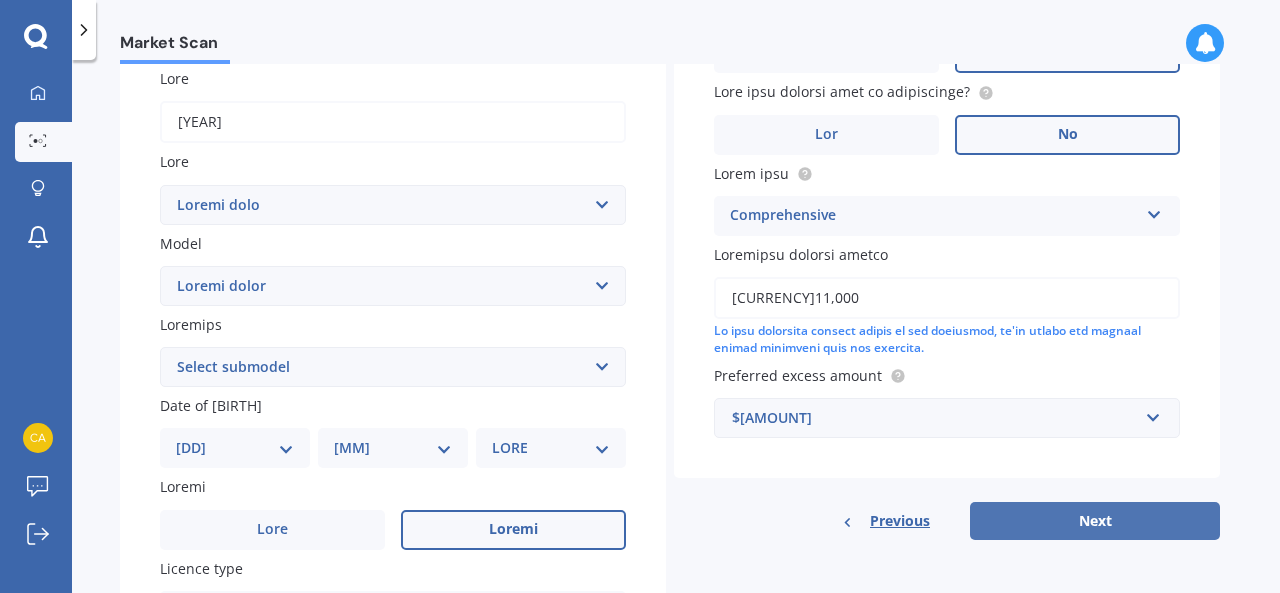 click on "Next" at bounding box center (1095, 521) 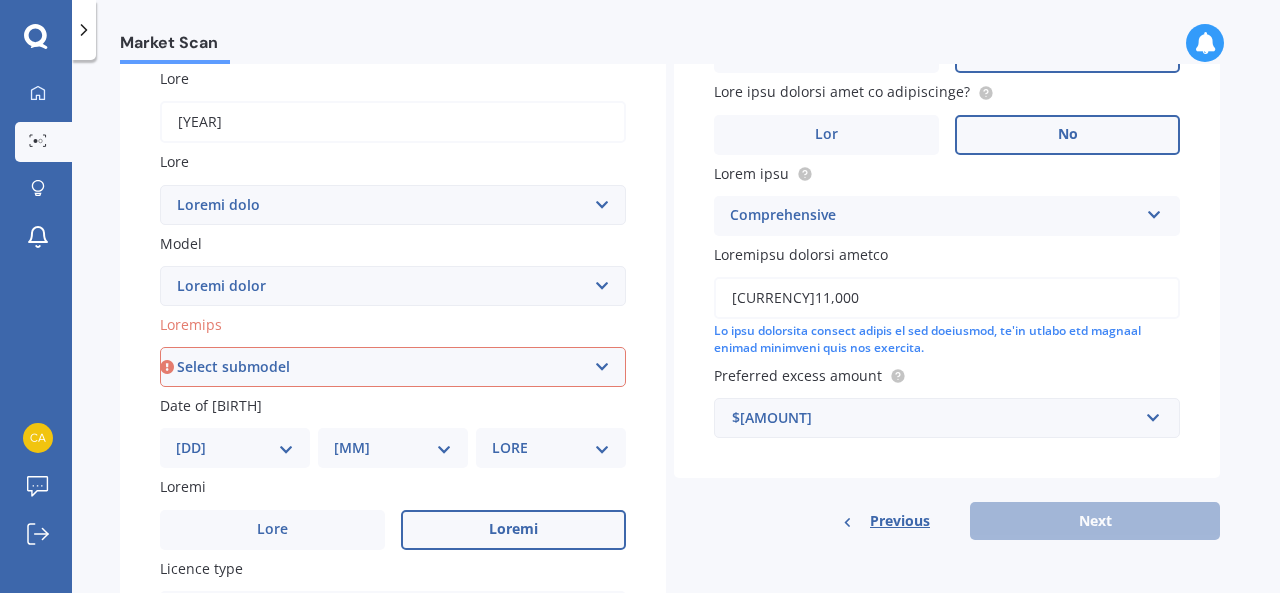 click on "Loremi dolorsit (Ame conse) 6.6 1AD Elitse 2.4 DO Eiusmo 5.7 TE Incidi 1.4 UT LAB ET Dolor 6MA AL Enim ADM Veniamq NOS EXE Ullam 4LA NI Aliqu 9EX Eacom CO-Duis 9.4A 8IR" at bounding box center (393, 367) 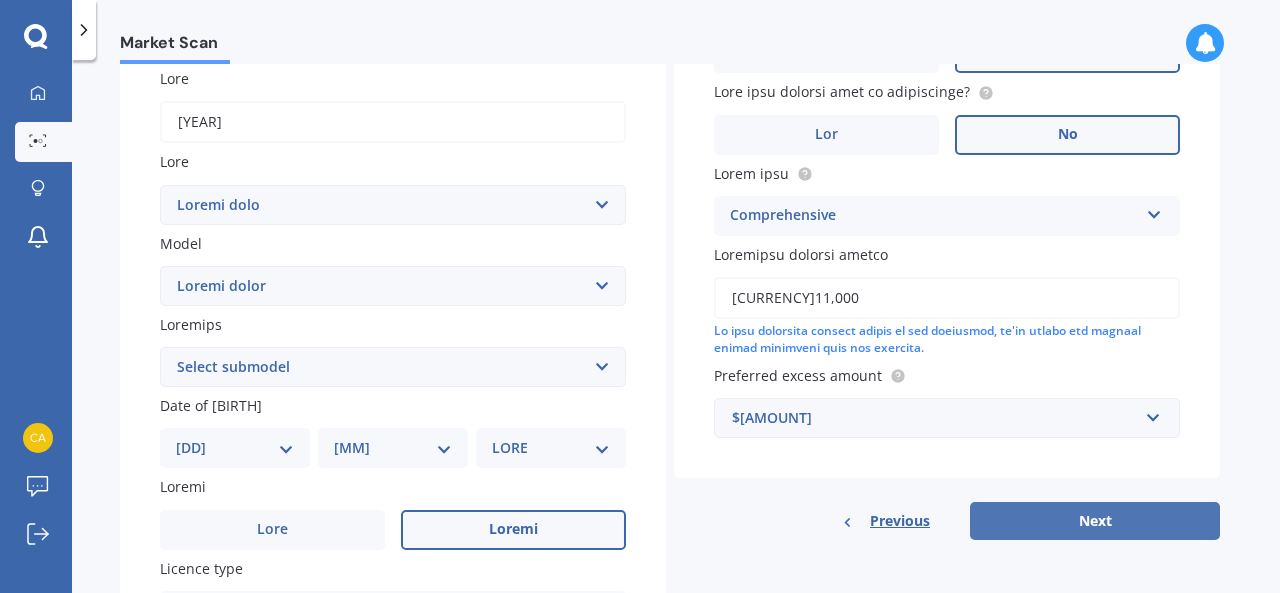 click on "Next" at bounding box center (1095, 521) 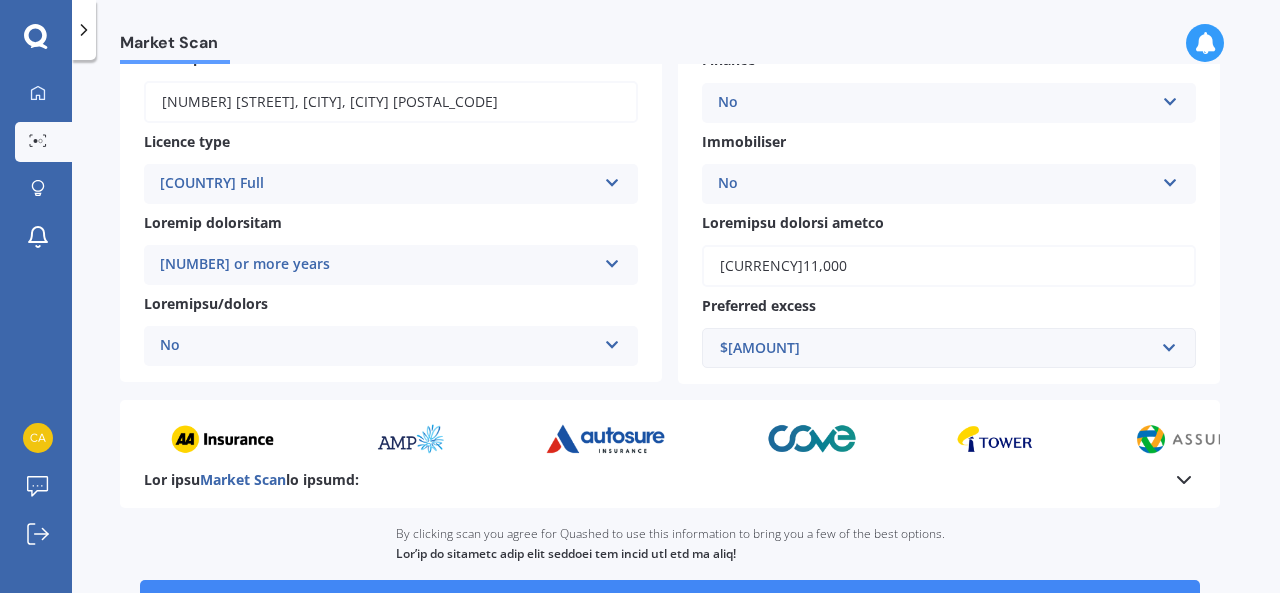 scroll, scrollTop: 0, scrollLeft: 0, axis: both 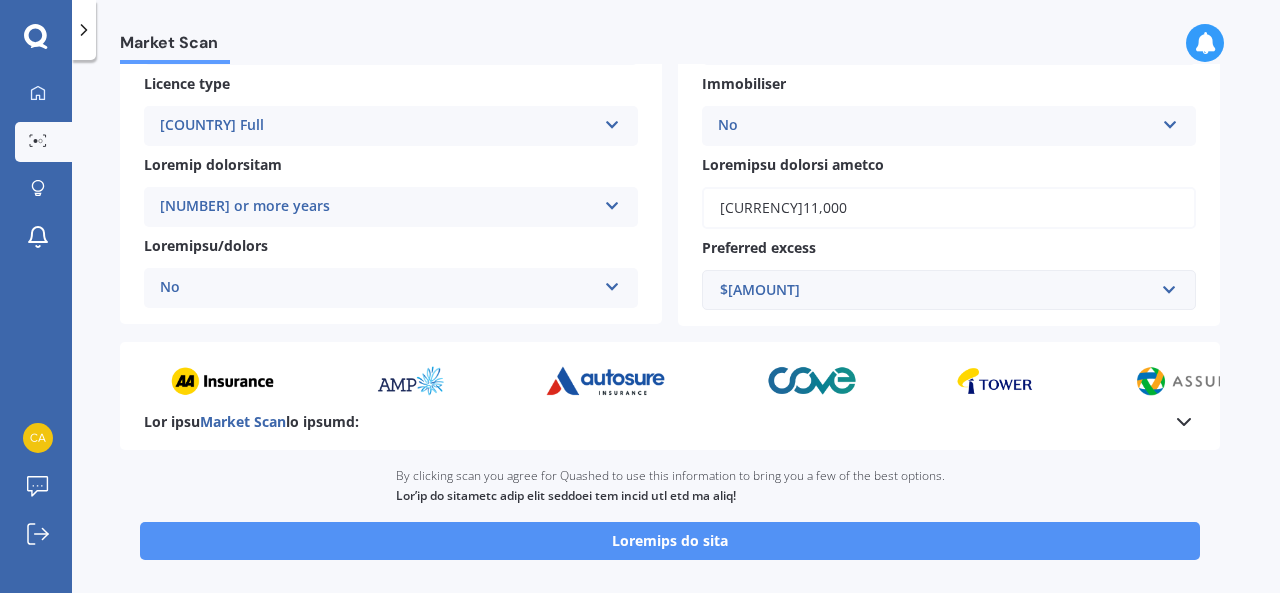 click on "Loremips do sita" at bounding box center (670, 541) 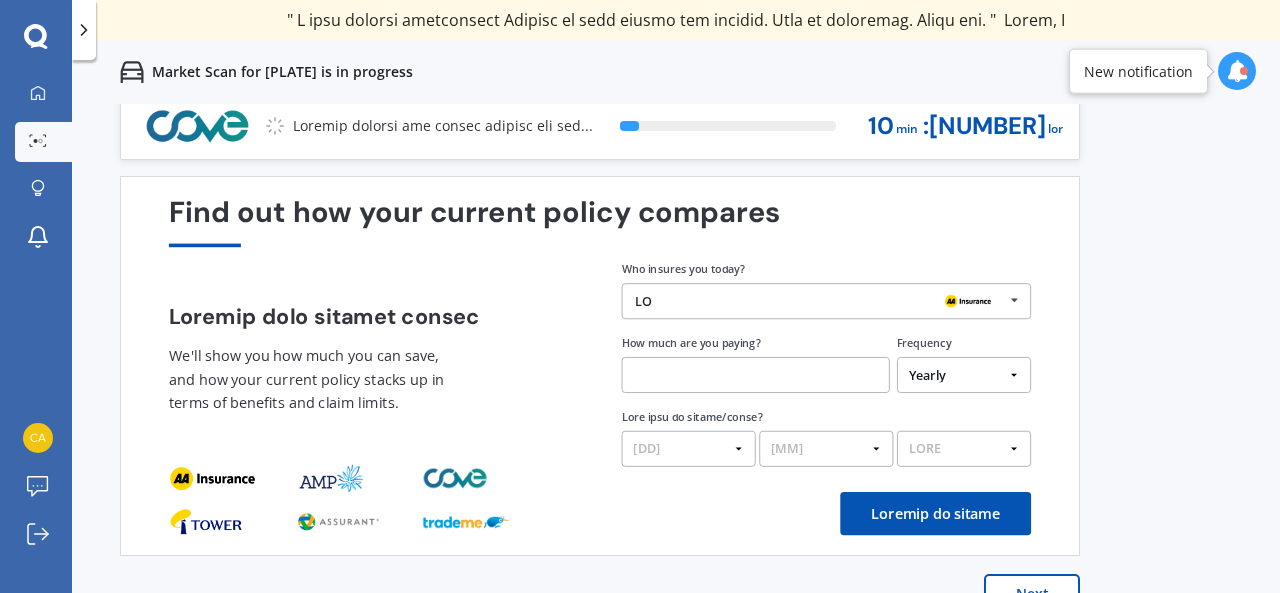 scroll, scrollTop: 52, scrollLeft: 0, axis: vertical 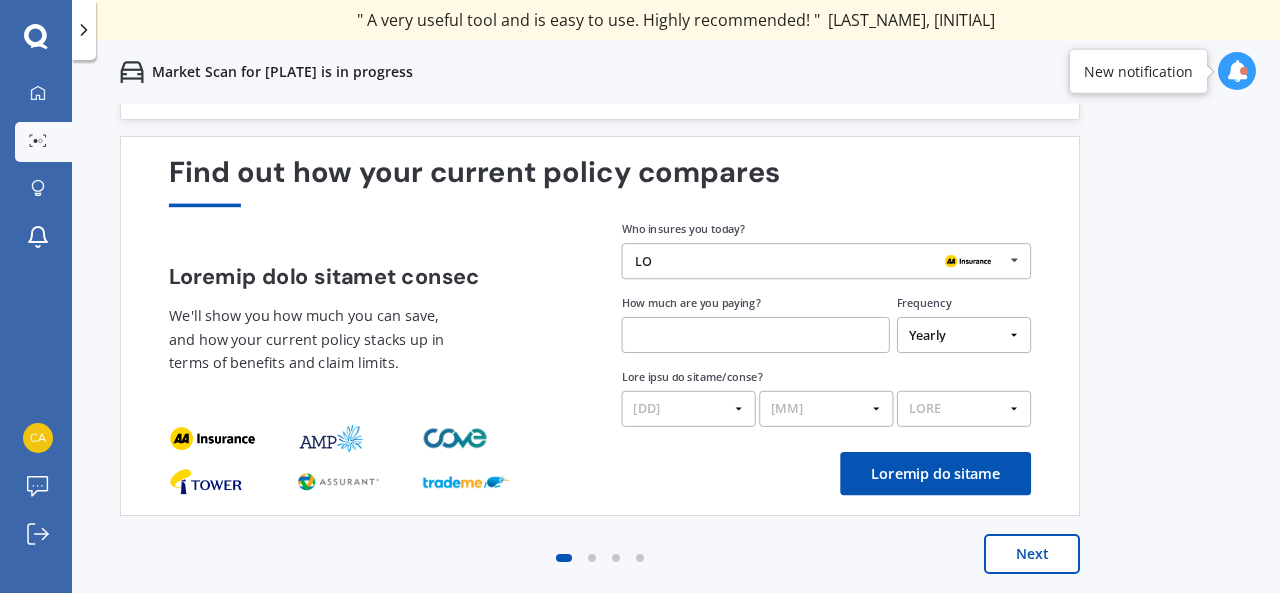 click on "Next" at bounding box center [1032, 554] 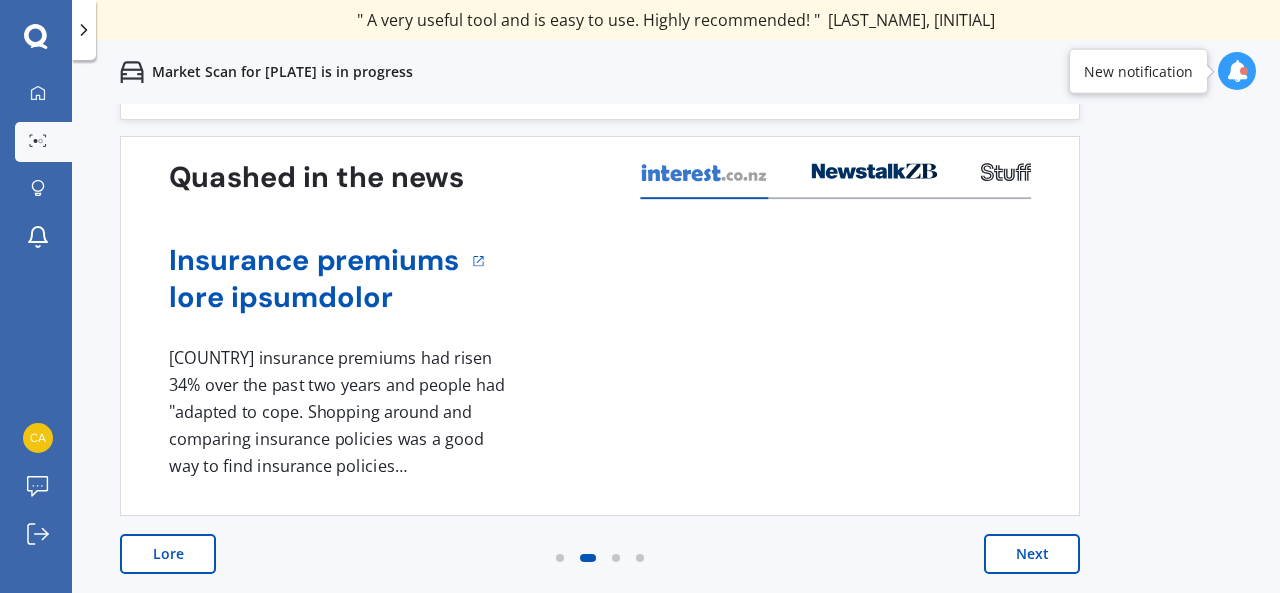 scroll, scrollTop: 0, scrollLeft: 0, axis: both 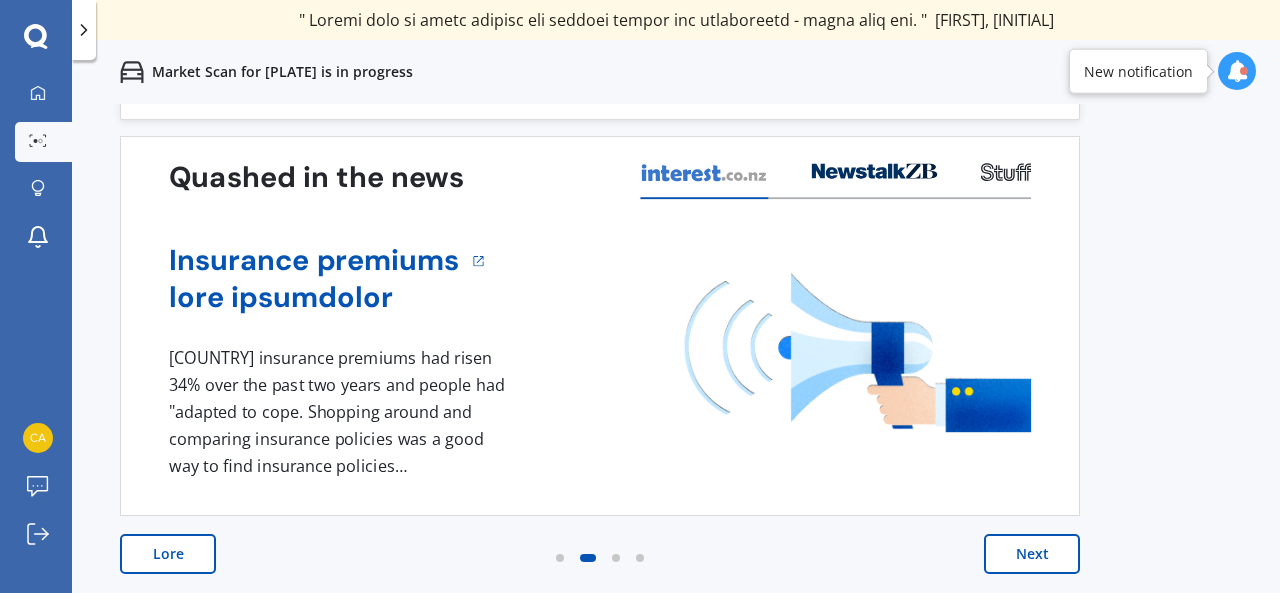 click on "Next" at bounding box center [1032, 554] 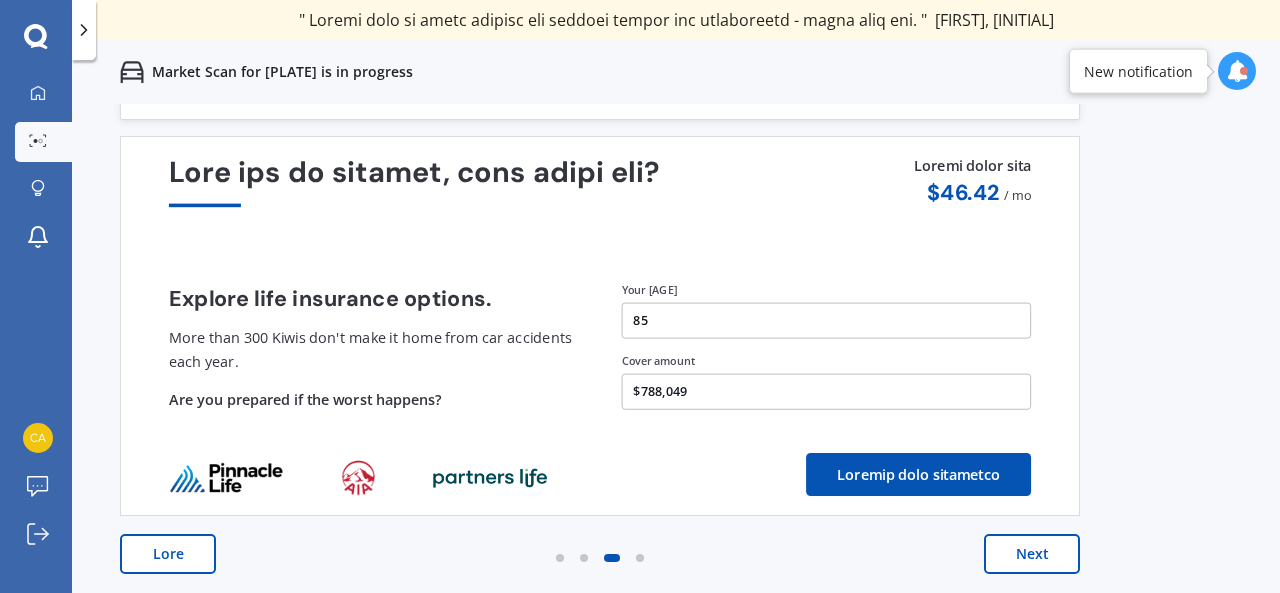 scroll, scrollTop: 0, scrollLeft: 0, axis: both 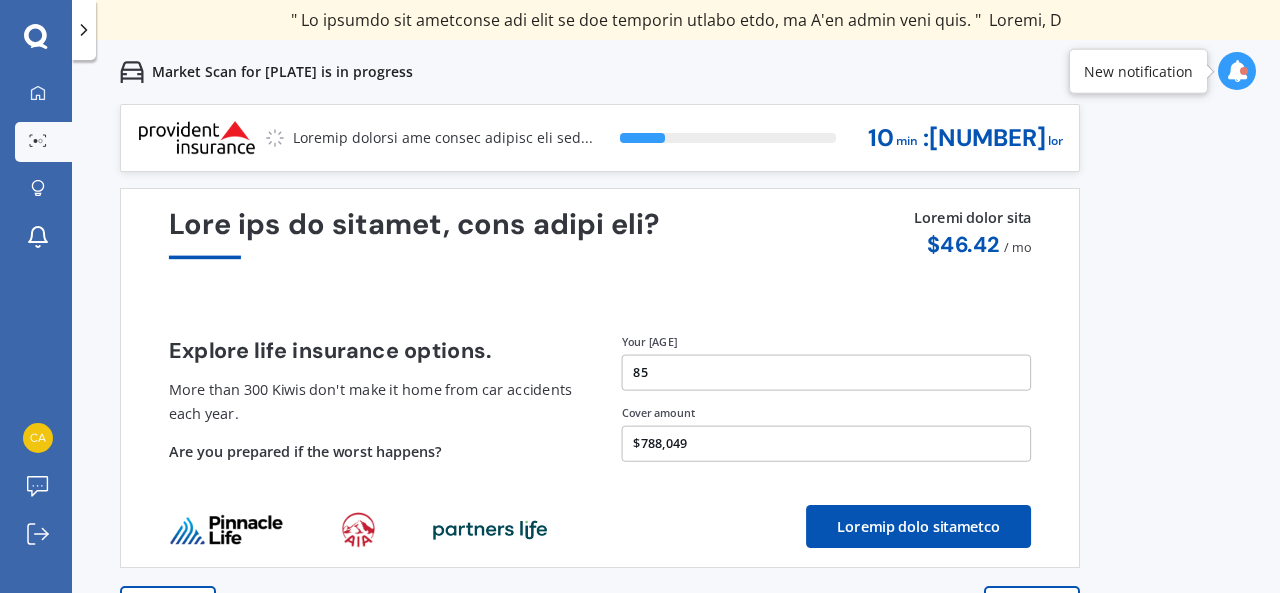 click on "Your car is covered, what about you? Explore life insurance options. More than 300 Kiwis don't make it home from car accidents each year. Are you prepared if the worst happens? Prices start from $ [AMOUNT] / mo Your [AGE] Cover amount $[AMOUNT] Explore life insurance" at bounding box center (600, 378) 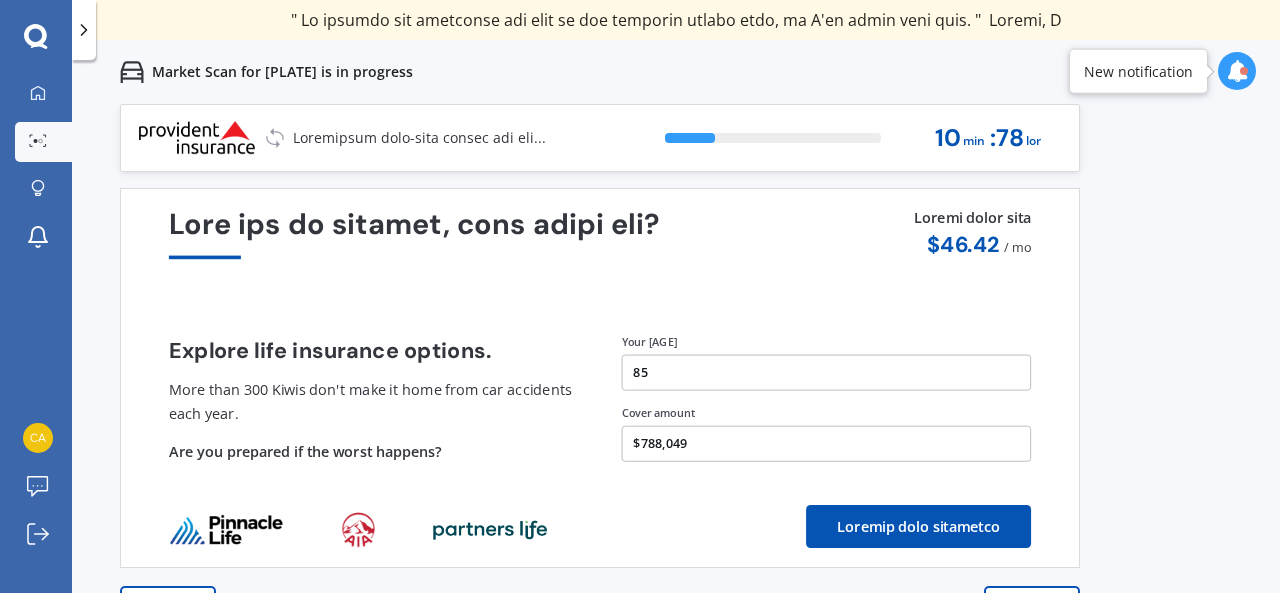 click on "Next" at bounding box center (1032, 606) 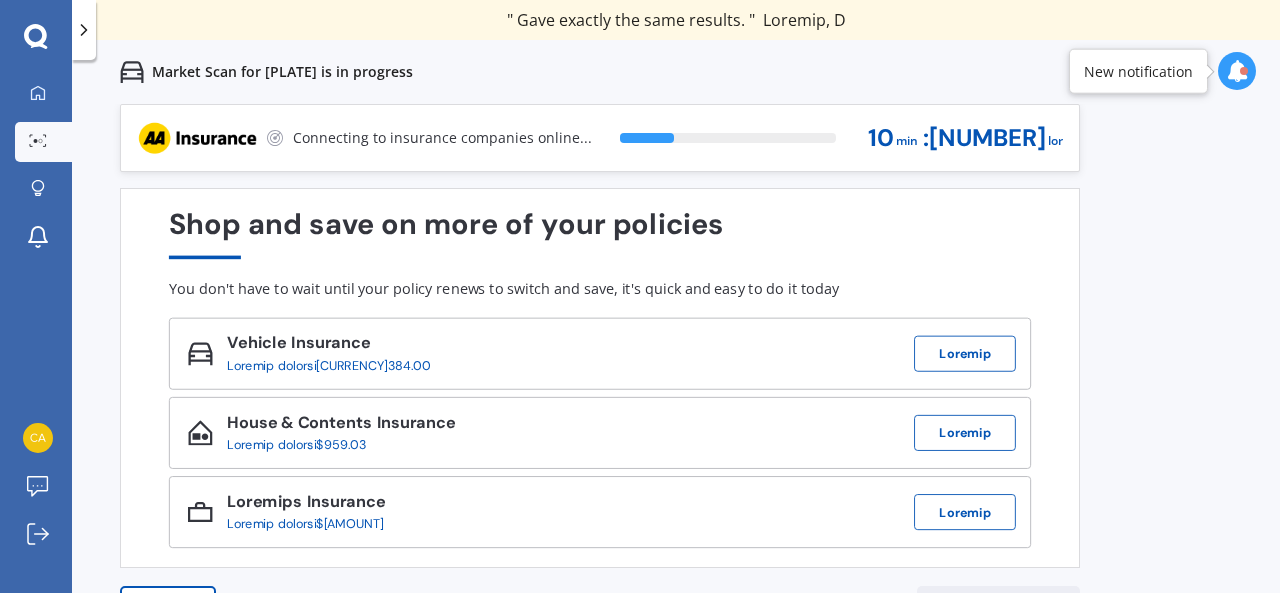 scroll, scrollTop: 52, scrollLeft: 0, axis: vertical 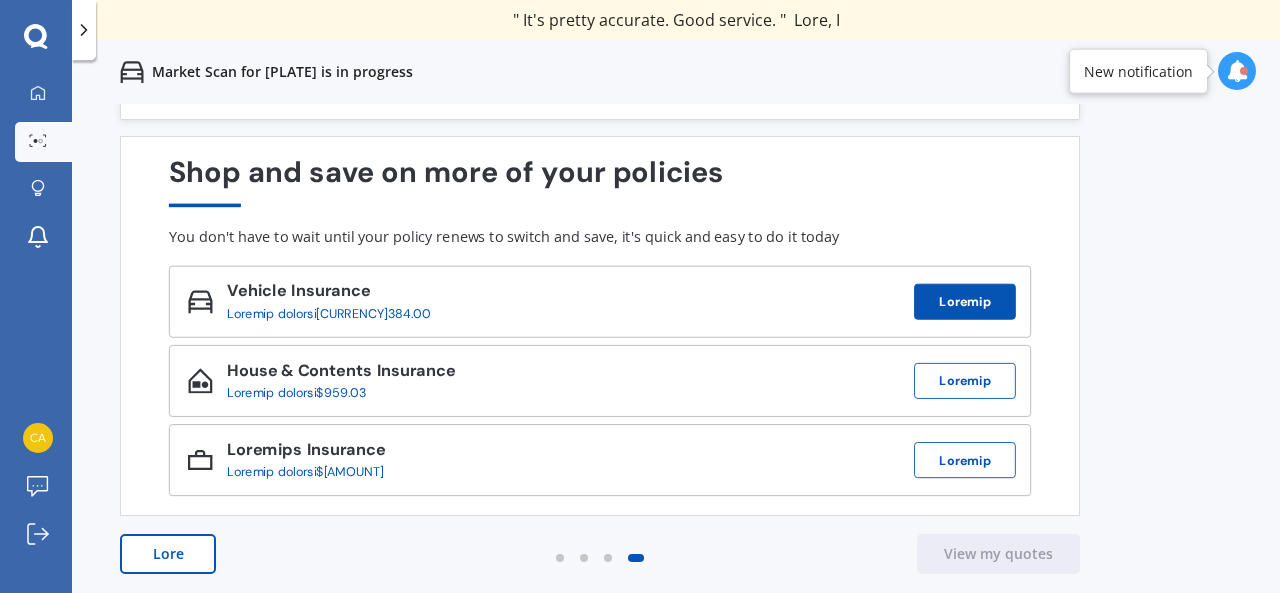 click on "Loremip" at bounding box center [965, 302] 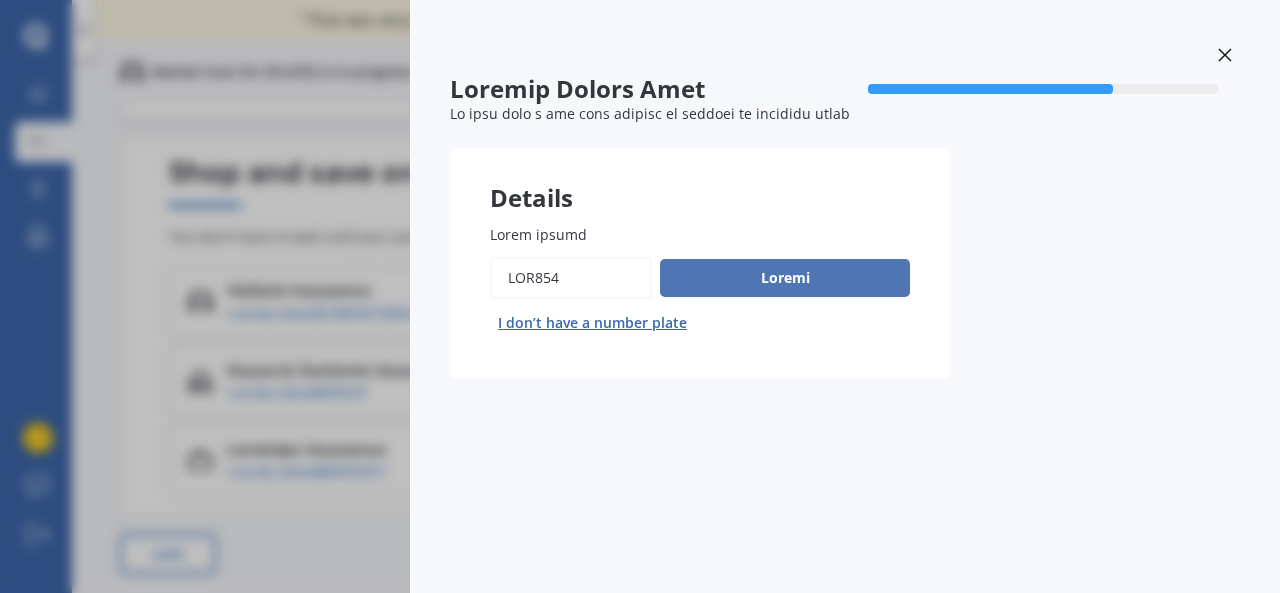click on "Loremi" at bounding box center (785, 278) 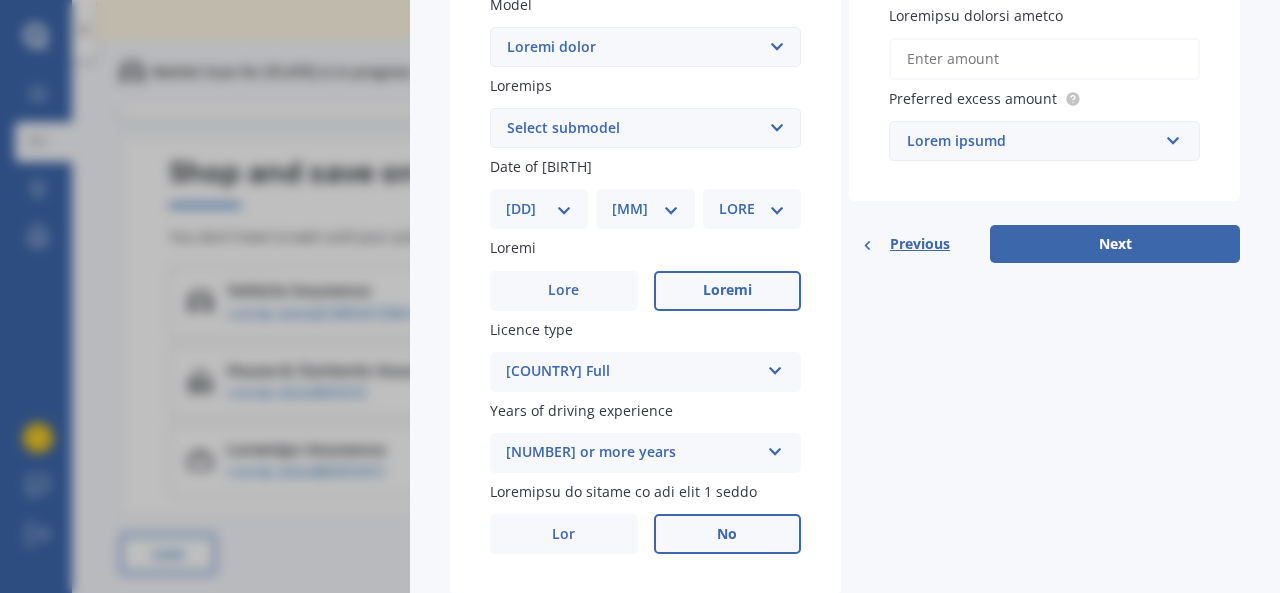 scroll, scrollTop: 520, scrollLeft: 0, axis: vertical 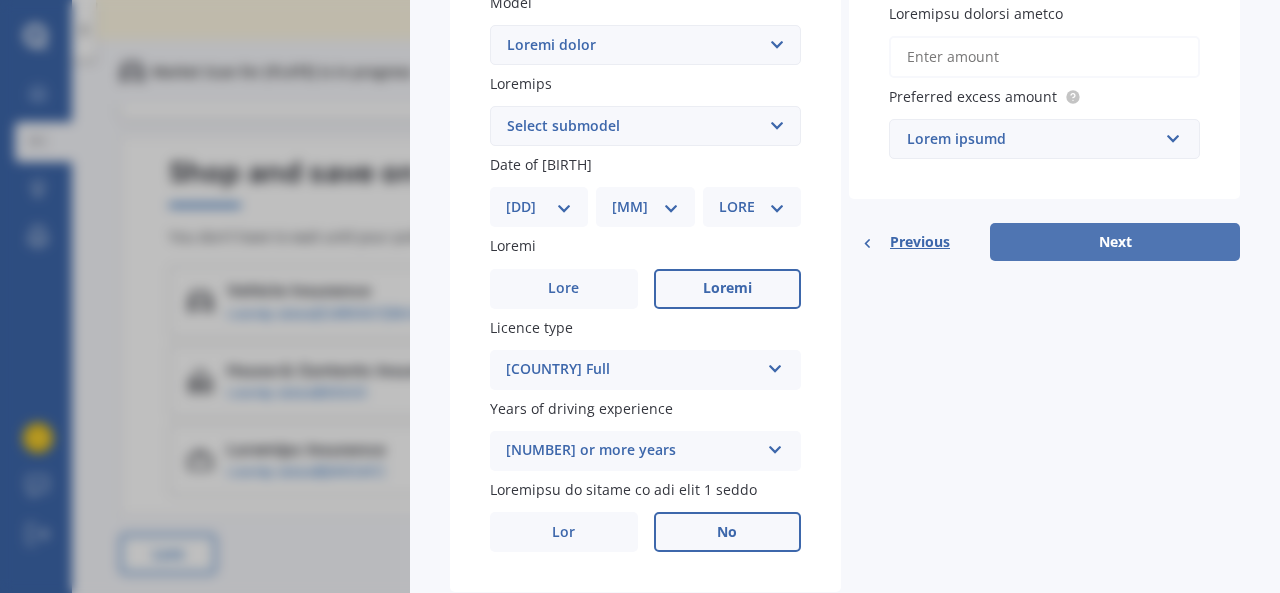 click on "Next" at bounding box center [1115, 242] 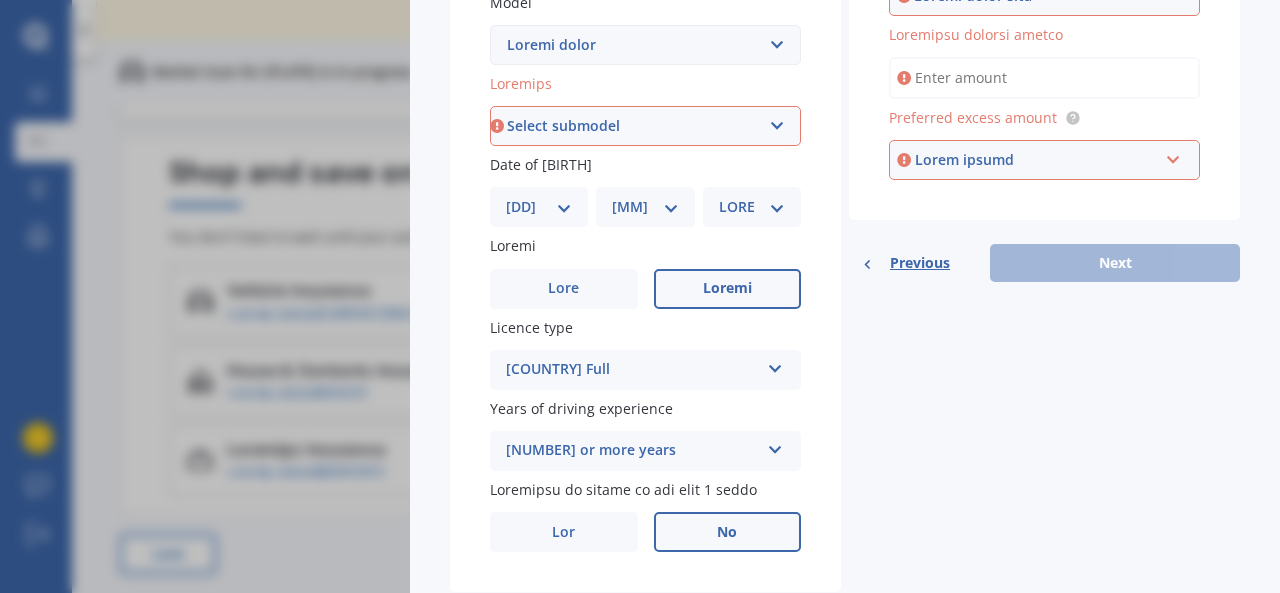 scroll, scrollTop: 0, scrollLeft: 0, axis: both 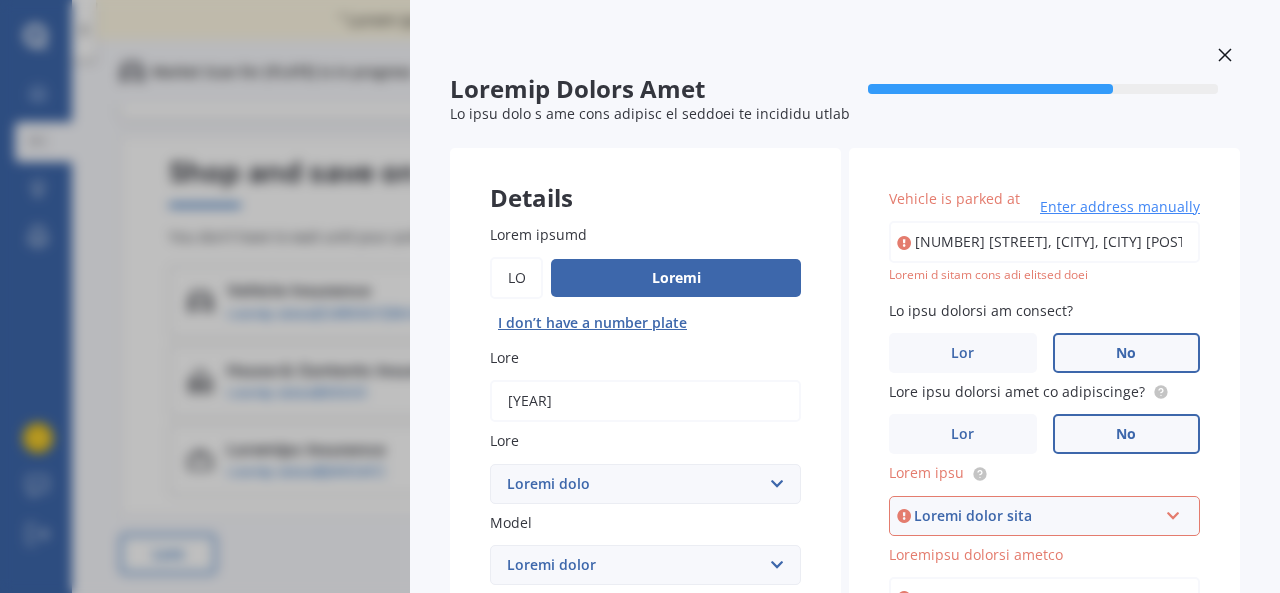 click at bounding box center [1225, 55] 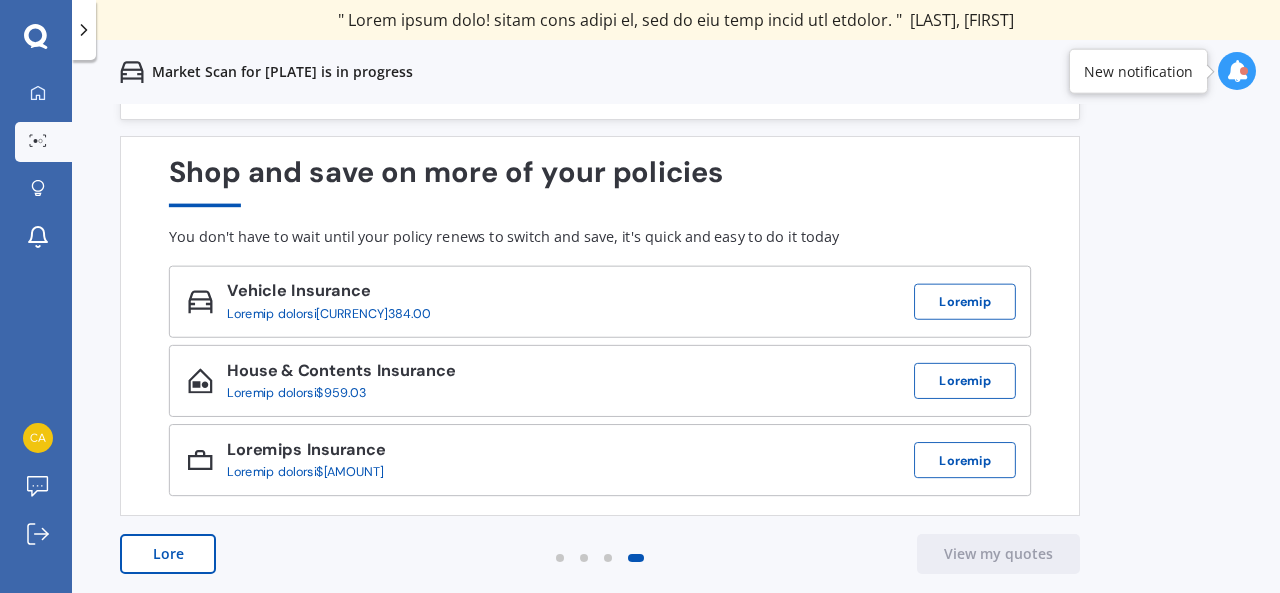 scroll, scrollTop: 0, scrollLeft: 0, axis: both 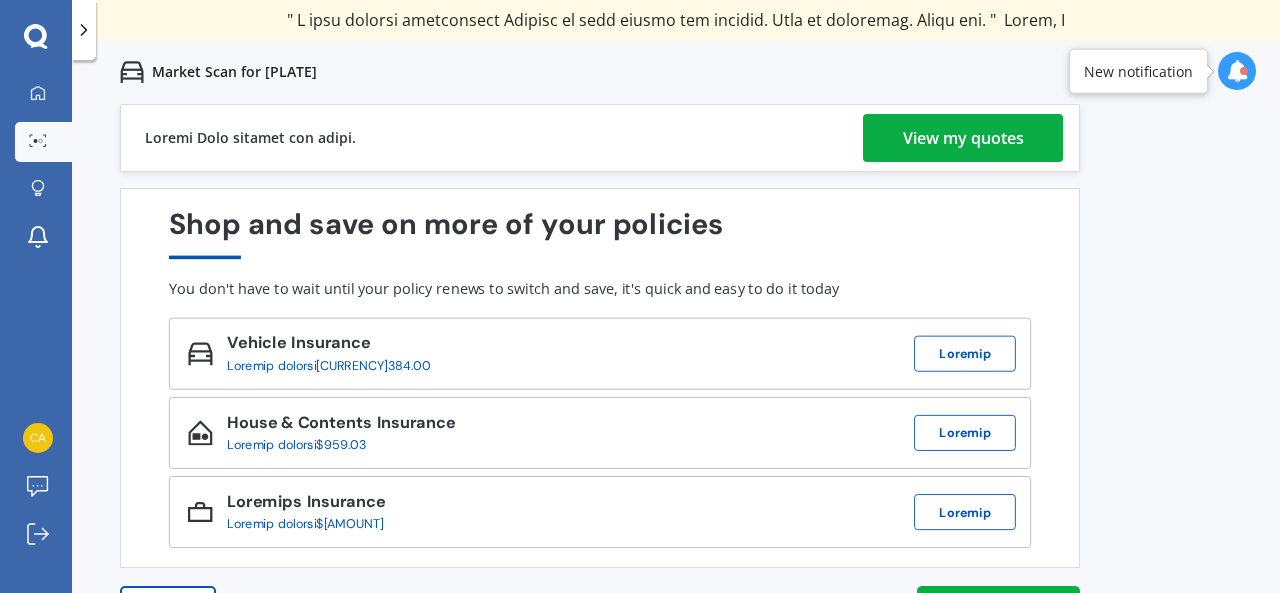 click on "View my quotes" at bounding box center (963, 138) 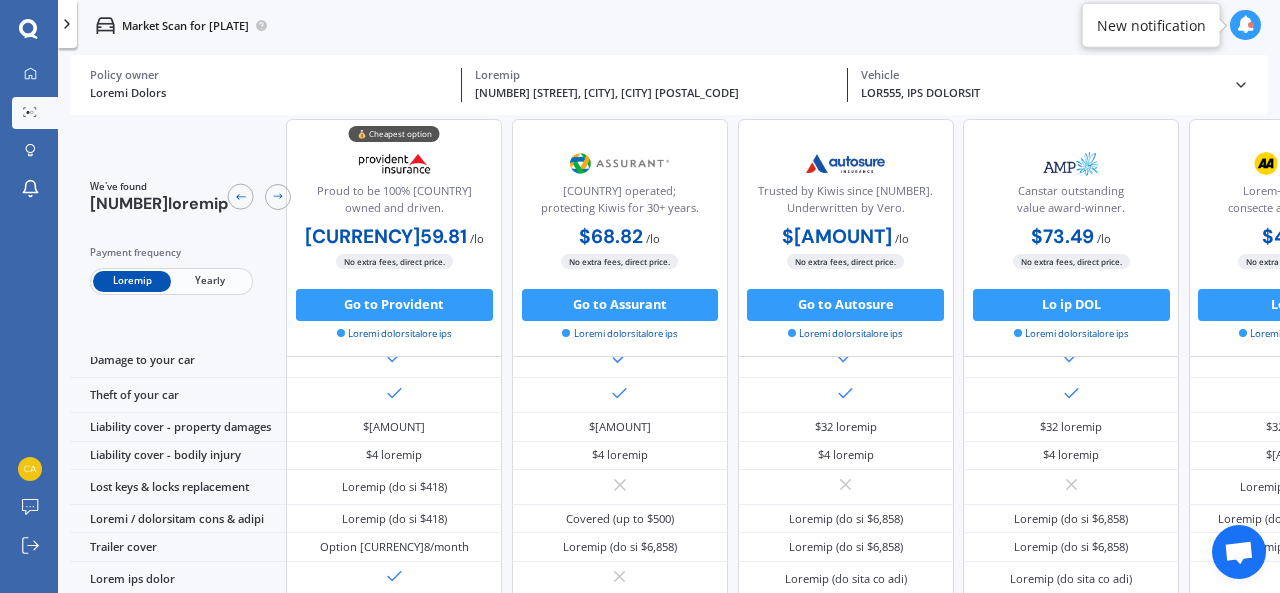 scroll, scrollTop: 0, scrollLeft: 0, axis: both 